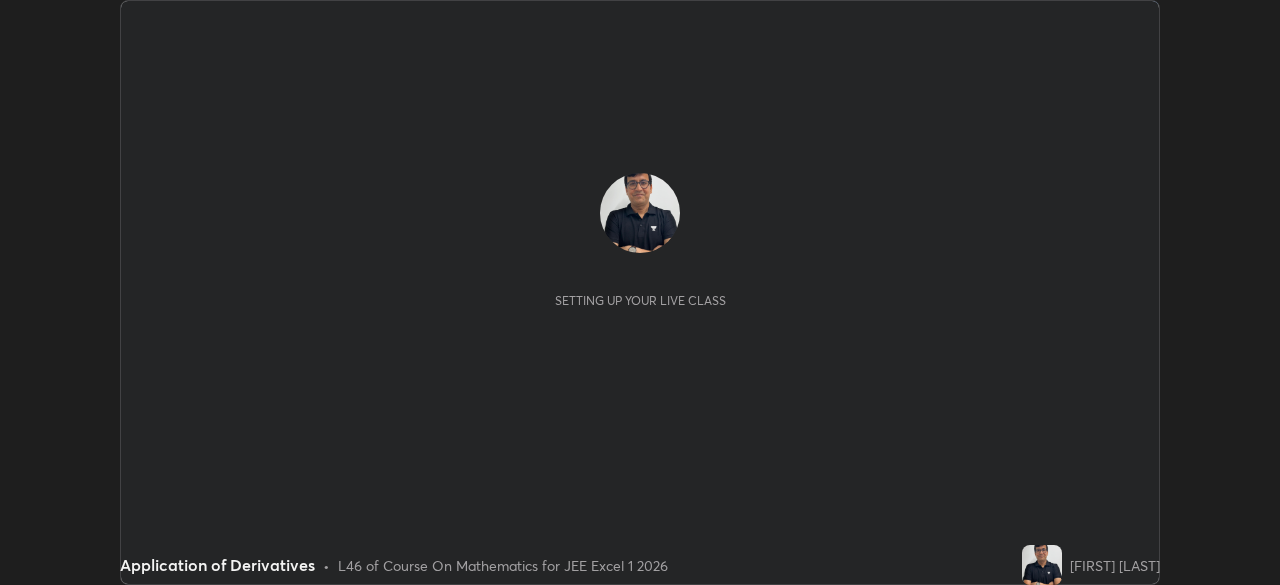 scroll, scrollTop: 0, scrollLeft: 0, axis: both 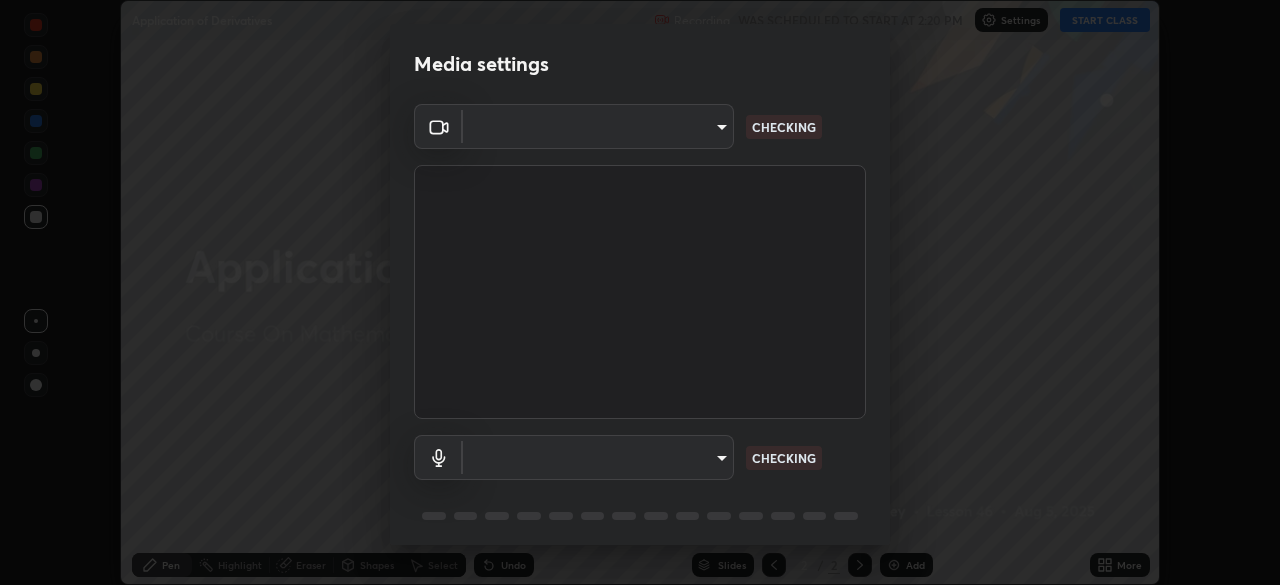type on "9b3858e0c9b7c90b4e807169e1ca04b45ef6a3ae93893a7fb9d5807e87947610" 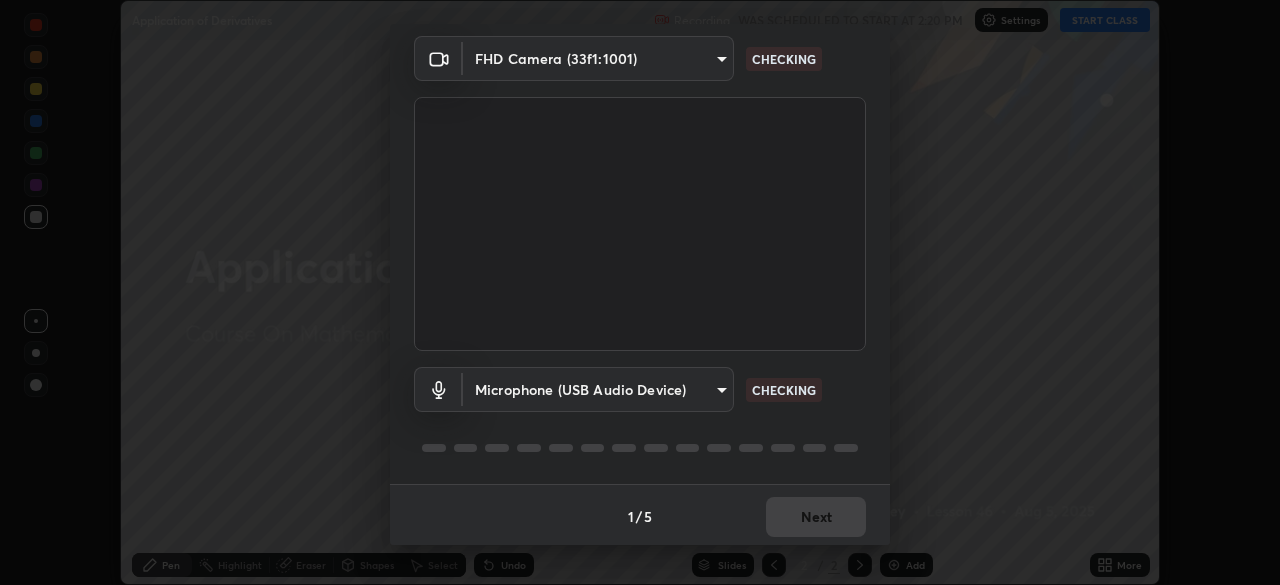 scroll, scrollTop: 71, scrollLeft: 0, axis: vertical 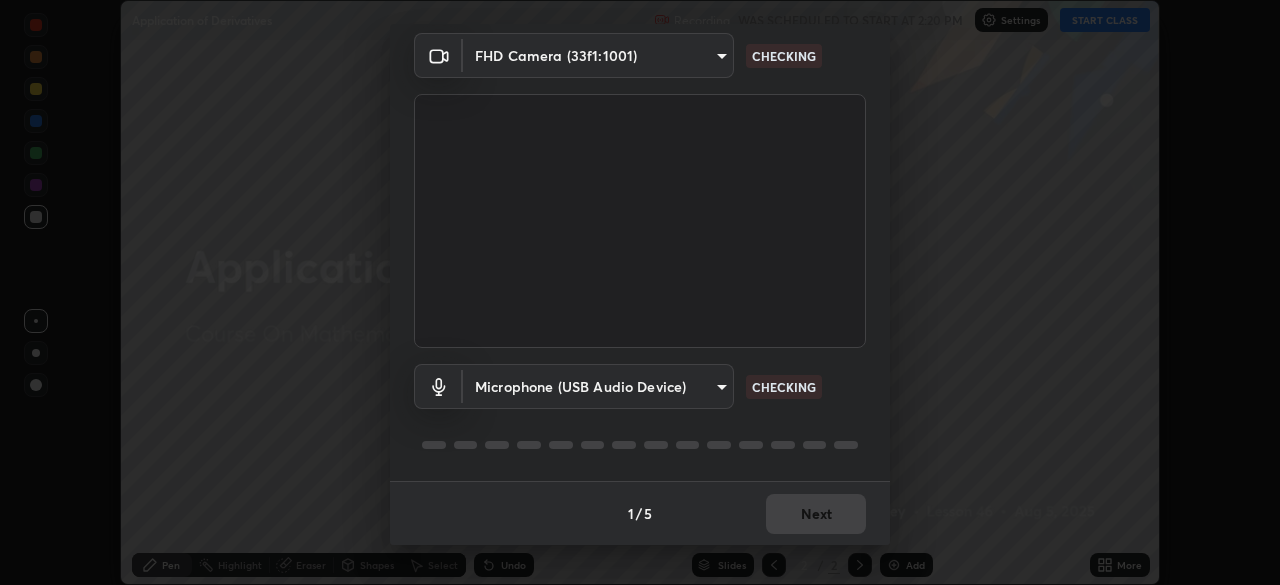 click on "Erase all Application of Derivatives Recording WAS SCHEDULED TO START AT  2:20 PM Settings START CLASS Setting up your live class Application of Derivatives • L46 of Course On Mathematics for JEE Excel 1 2026 [FIRST] [LAST] Pen Highlight Eraser Shapes Select Undo Slides 2 / 2 Add More No doubts shared Encourage your learners to ask a doubt for better clarity Report an issue Reason for reporting Buffering Chat not working Audio - Video sync issue Educator video quality low ​ Attach an image Report Media settings FHD Camera ([HASH]) [HASH] CHECKING Microphone (USB Audio Device) [HASH] CHECKING 1 / 5 Next" at bounding box center (640, 292) 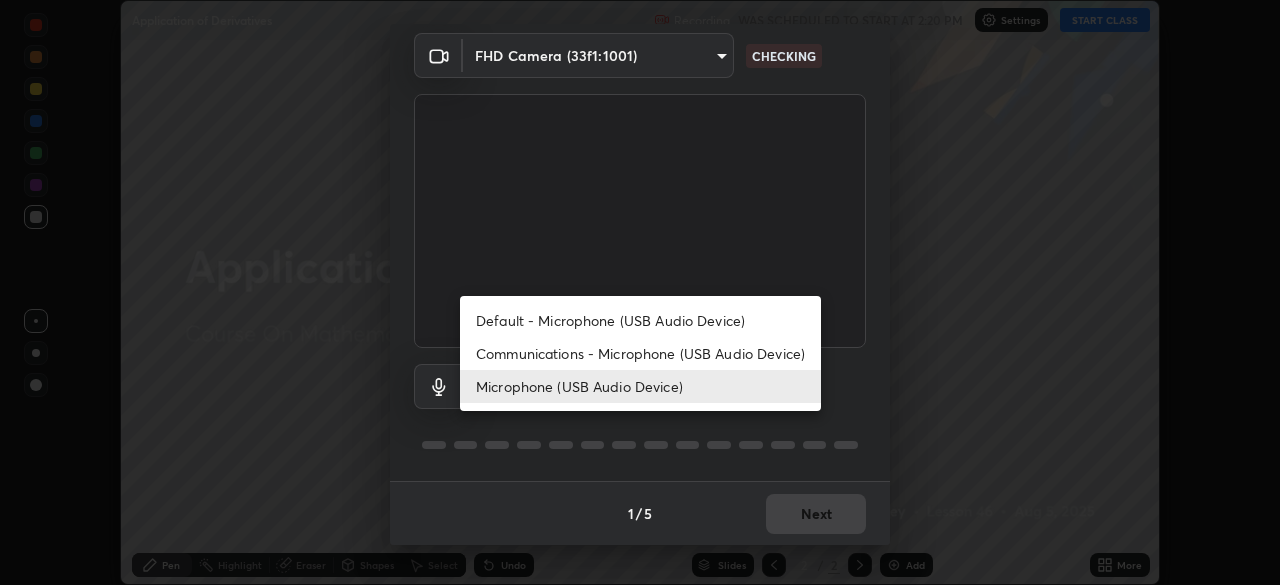 click on "Microphone (USB Audio Device)" at bounding box center (640, 386) 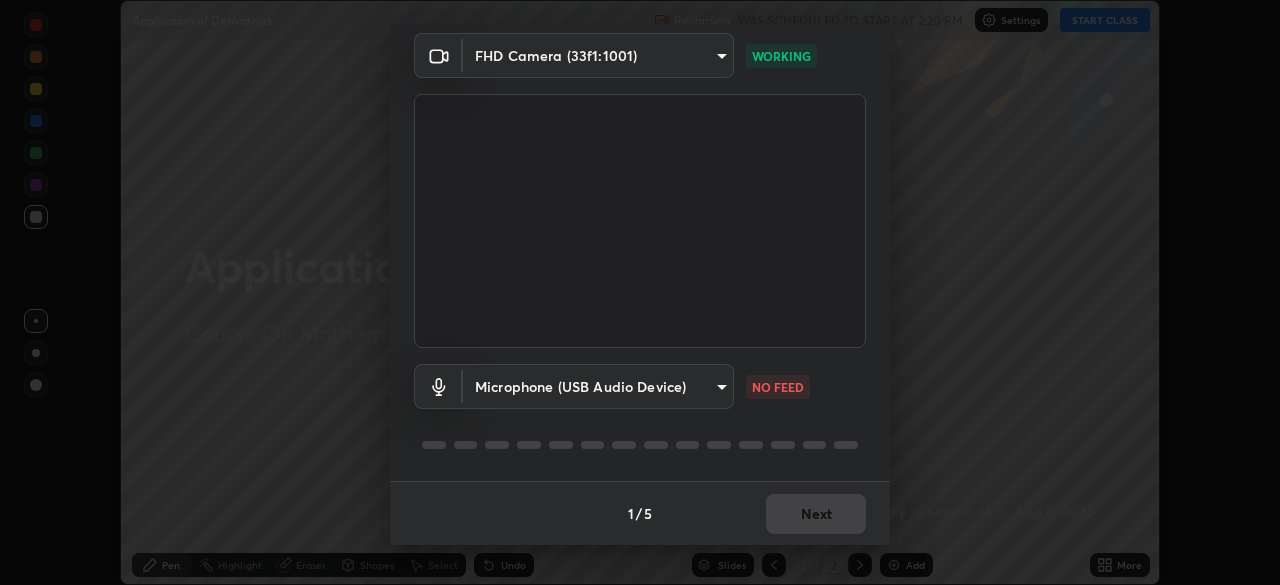 click on "Erase all Application of Derivatives Recording WAS SCHEDULED TO START AT  2:20 PM Settings START CLASS Setting up your live class Application of Derivatives • L46 of Course On Mathematics for JEE Excel 1 2026 [FIRST] [LAST] Pen Highlight Eraser Shapes Select Undo Slides 2 / 2 Add More No doubts shared Encourage your learners to ask a doubt for better clarity Report an issue Reason for reporting Buffering Chat not working Audio - Video sync issue Educator video quality low ​ Attach an image Report Media settings FHD Camera ([HASH]) [HASH] CHECKING Microphone (USB Audio Device) [HASH] CHECKING 1 / 5 Next" at bounding box center [640, 292] 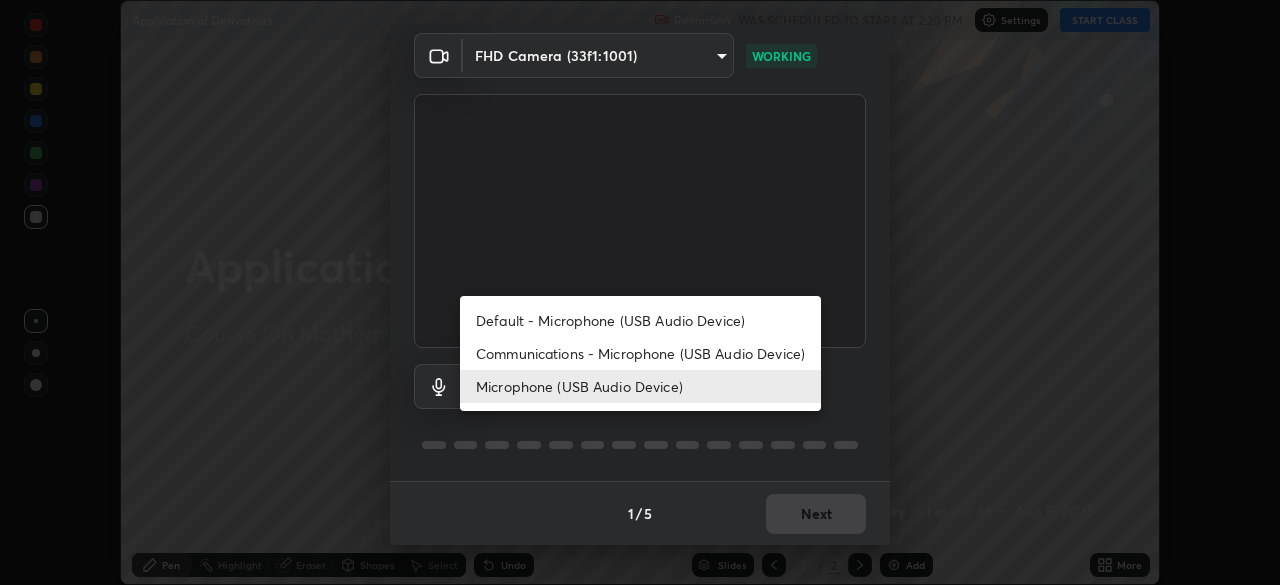 click on "Default - Microphone (USB Audio Device)" at bounding box center [640, 320] 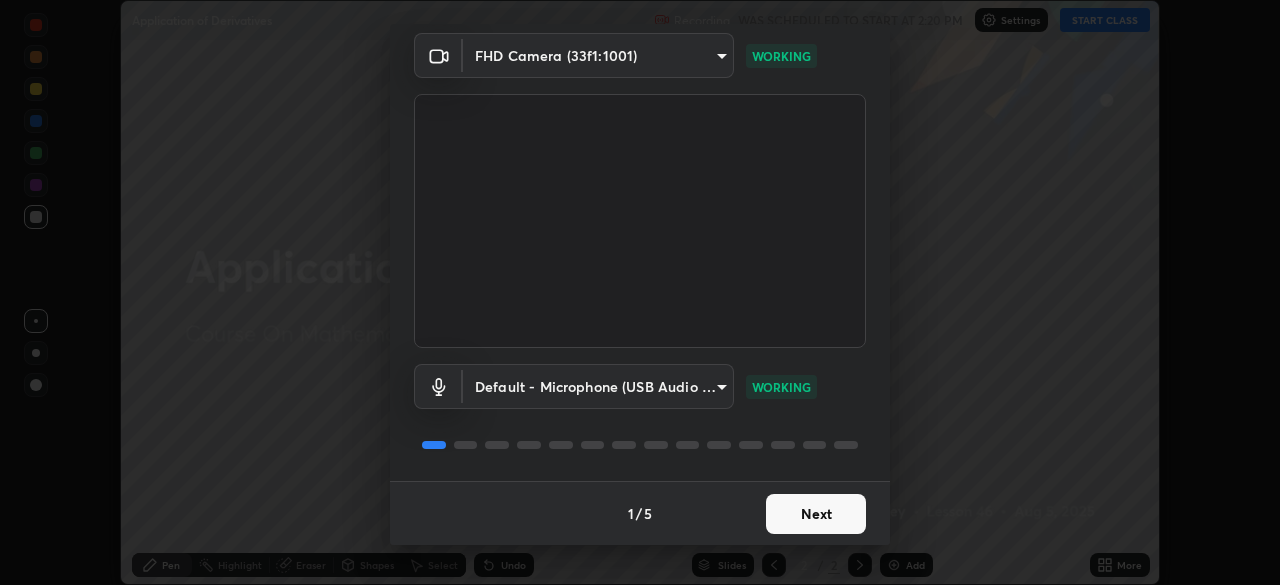 click on "Next" at bounding box center [816, 514] 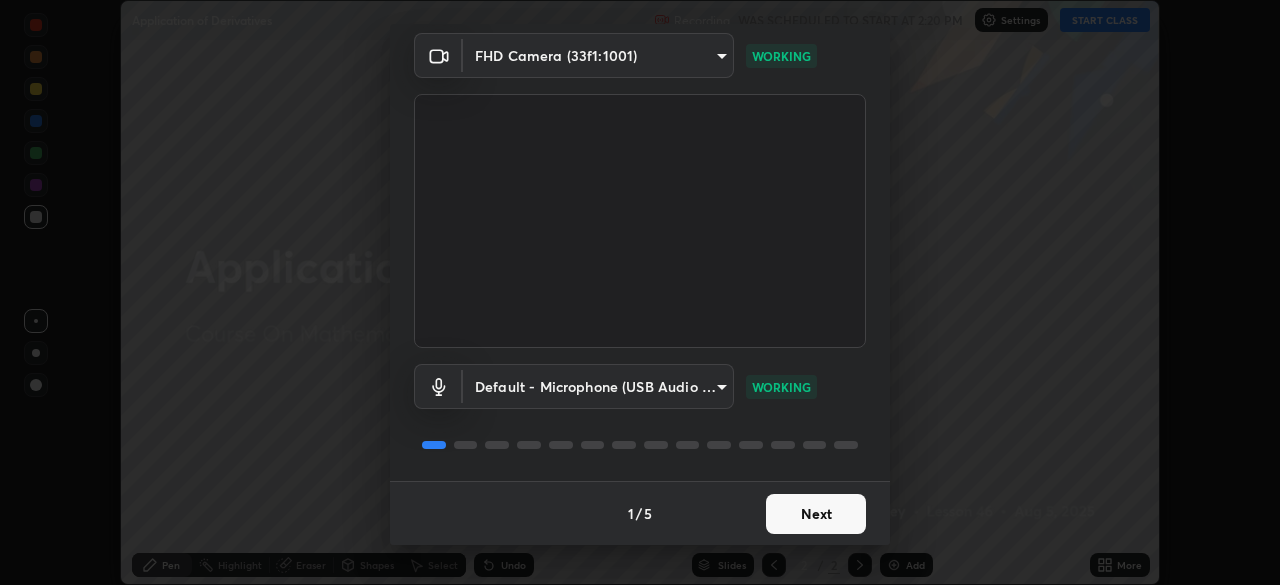 scroll, scrollTop: 0, scrollLeft: 0, axis: both 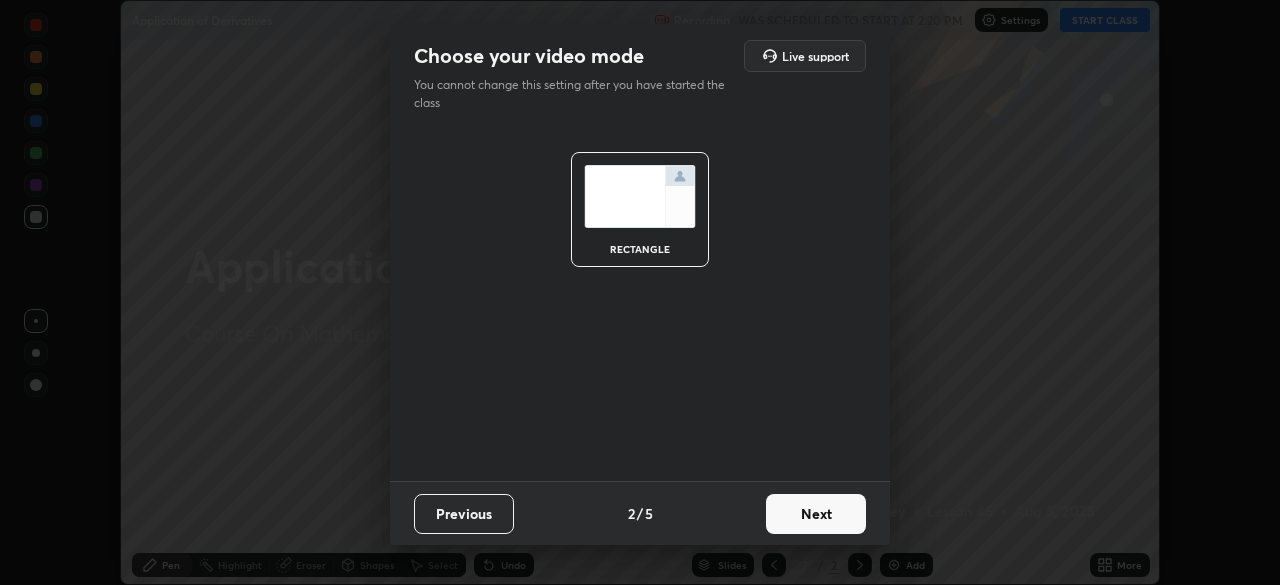 click on "Next" at bounding box center [816, 514] 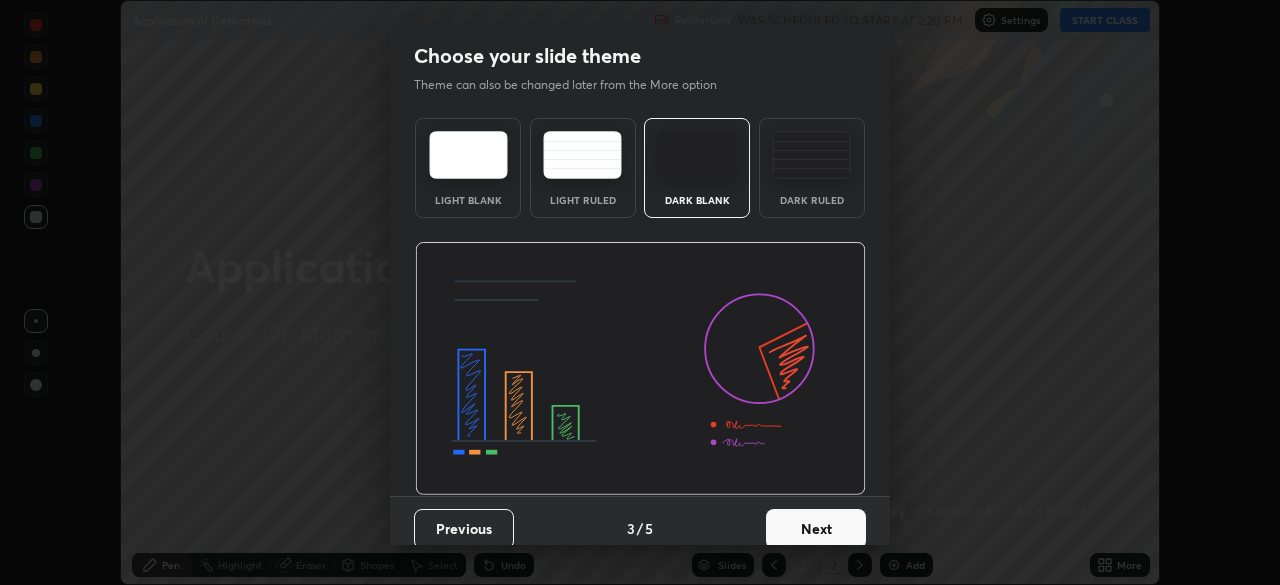 click on "Next" at bounding box center [816, 529] 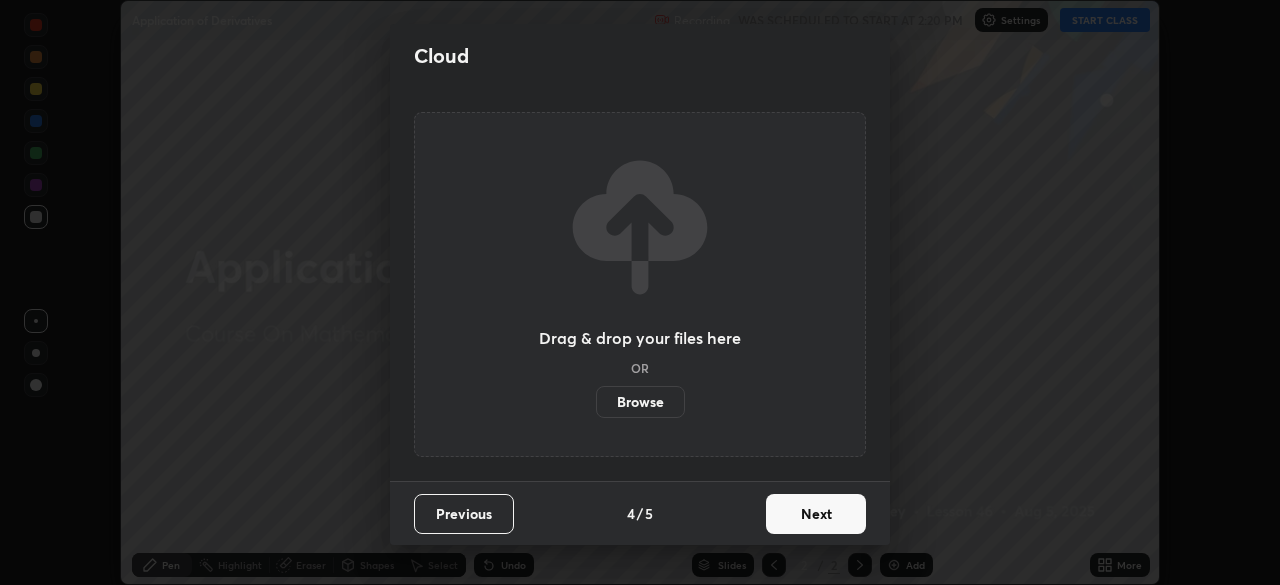 click on "Next" at bounding box center [816, 514] 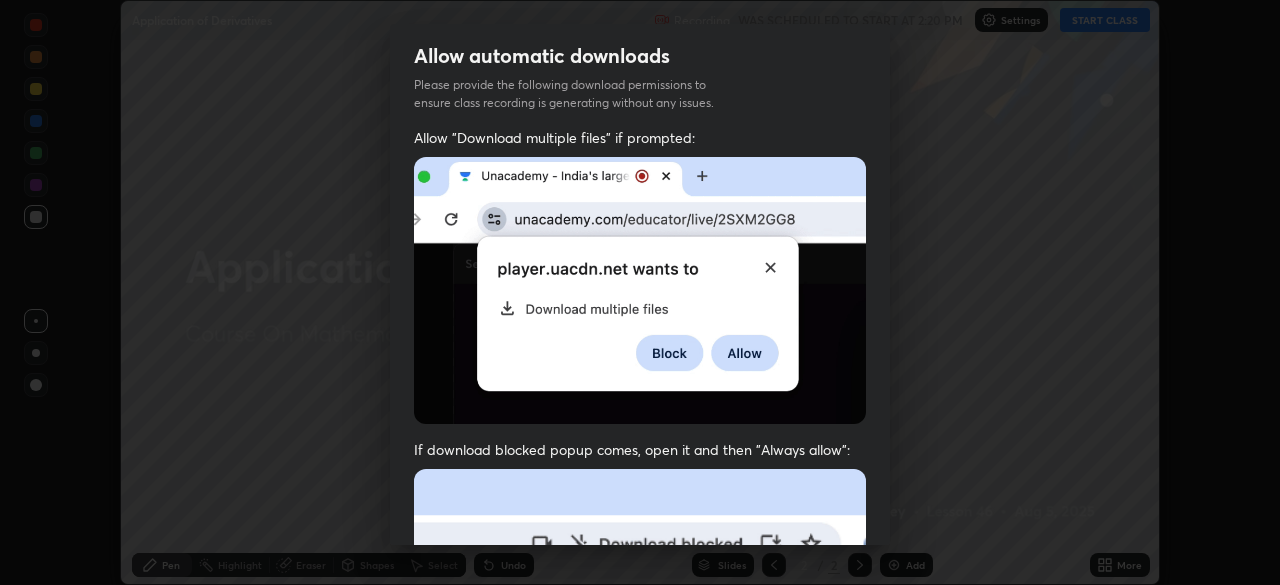 click on "Previous 5 / 5 Done" at bounding box center (640, 1002) 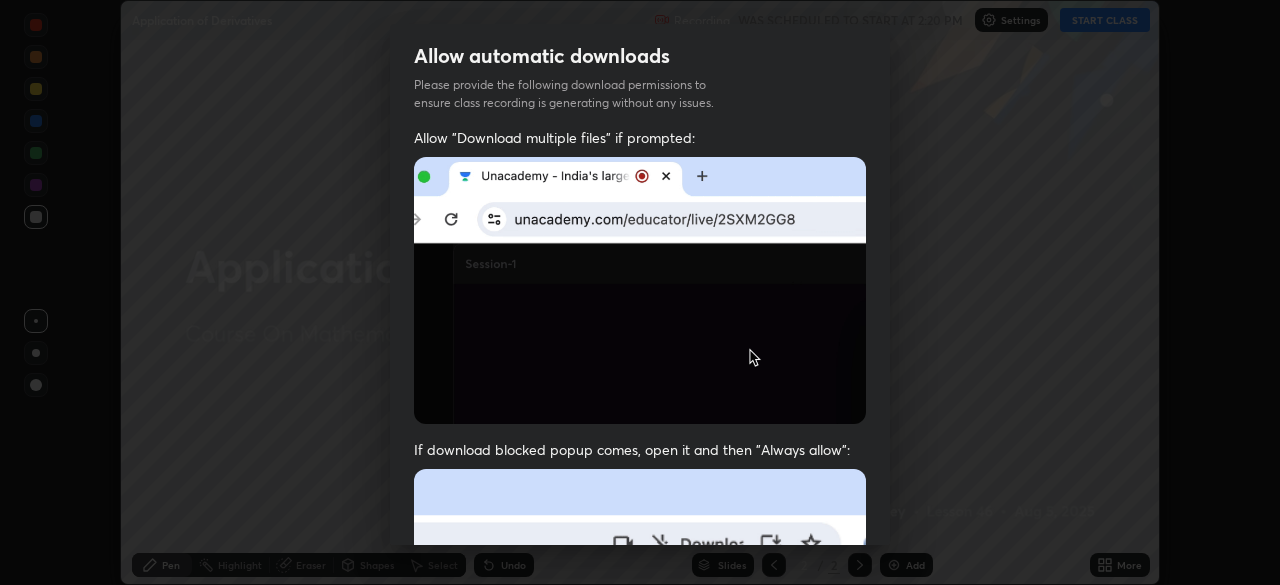 click on "Allow automatic downloads Please provide the following download permissions to ensure class recording is generating without any issues. Allow "Download multiple files" if prompted: If download blocked popup comes, open it and then "Always allow": I agree that if I don't provide required permissions, class recording will not be generated Previous 5 / 5 Done" at bounding box center [640, 292] 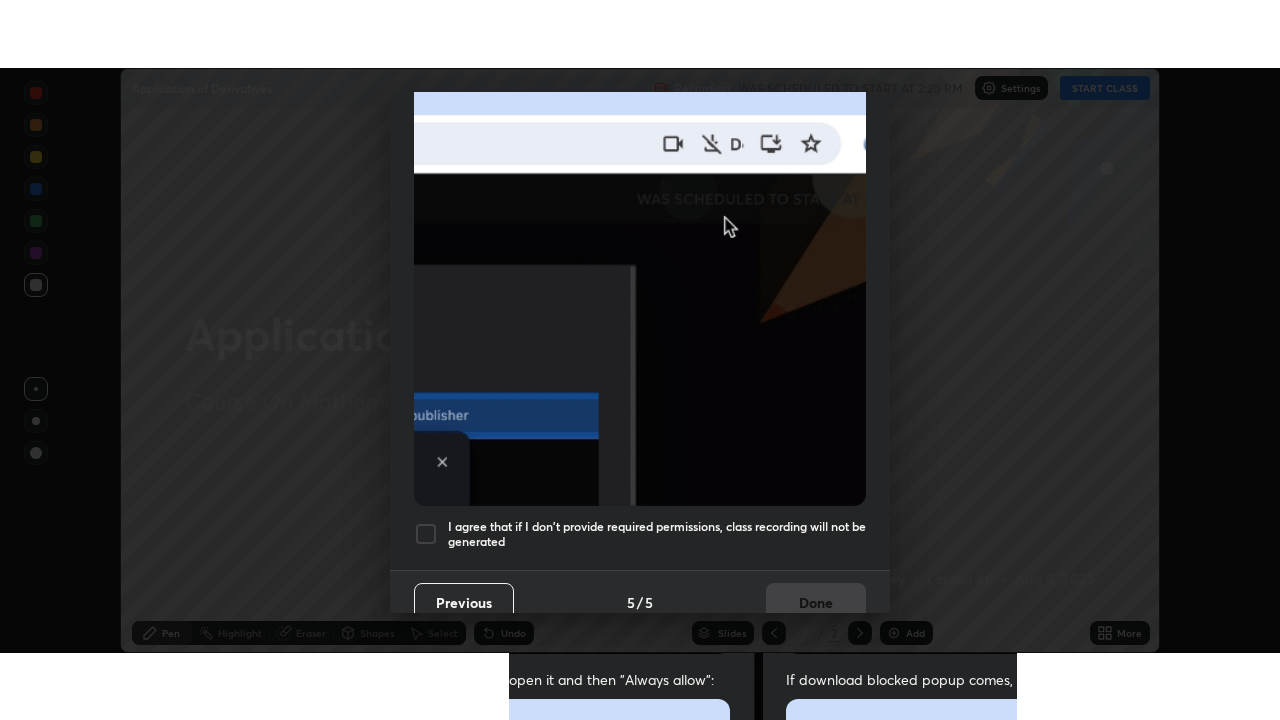 scroll, scrollTop: 479, scrollLeft: 0, axis: vertical 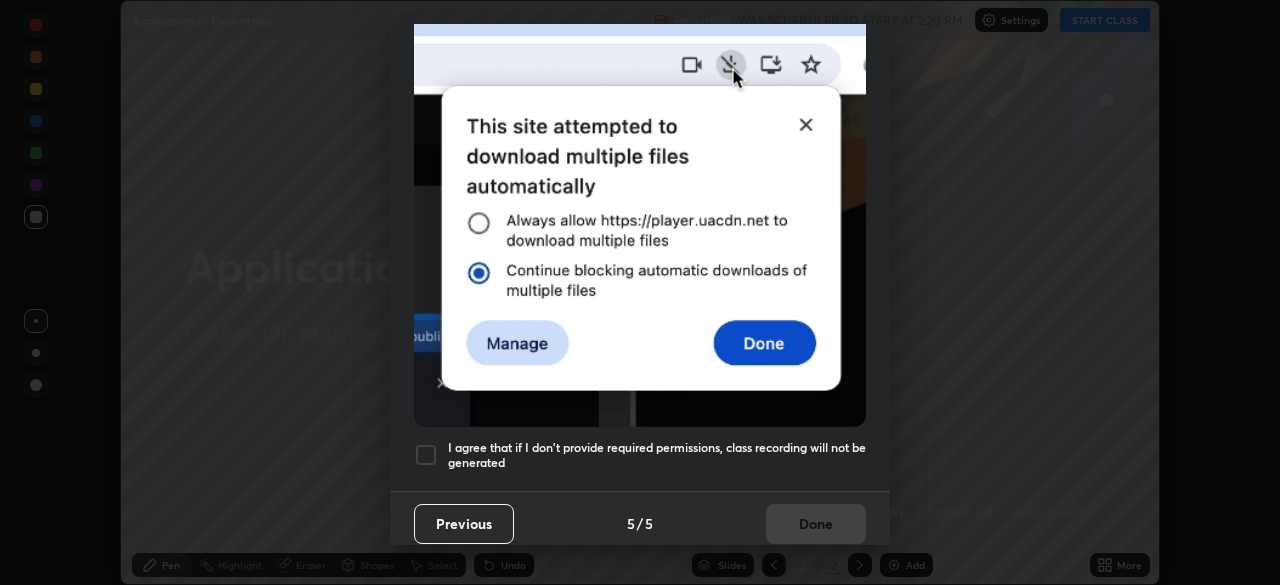 click at bounding box center (426, 455) 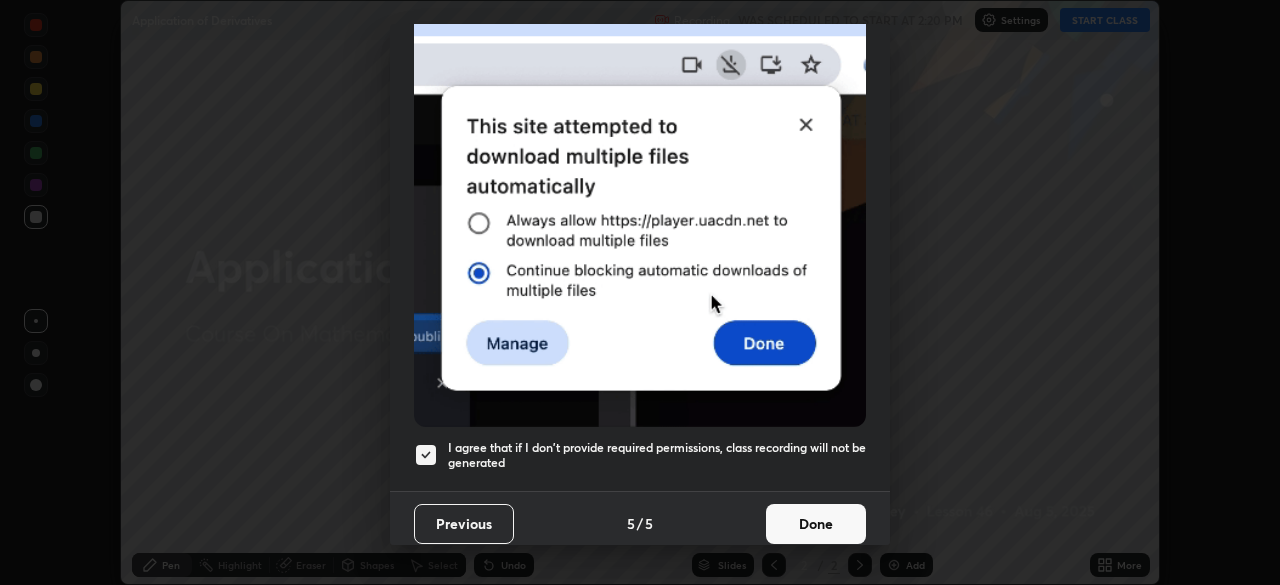 click on "Done" at bounding box center [816, 524] 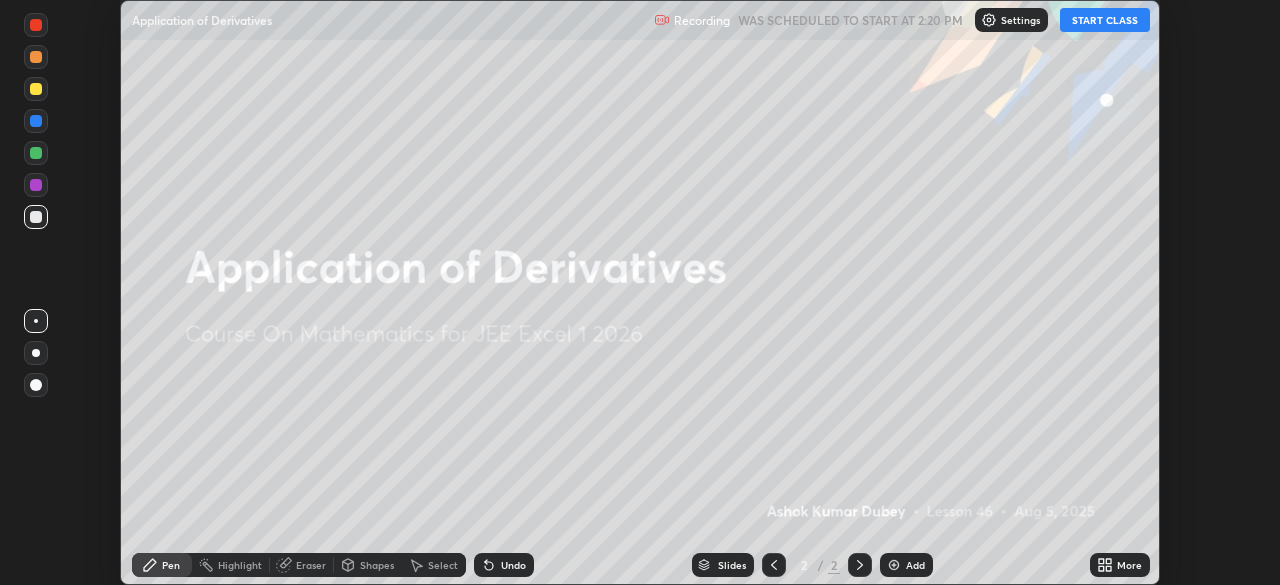 click on "START CLASS" at bounding box center (1105, 20) 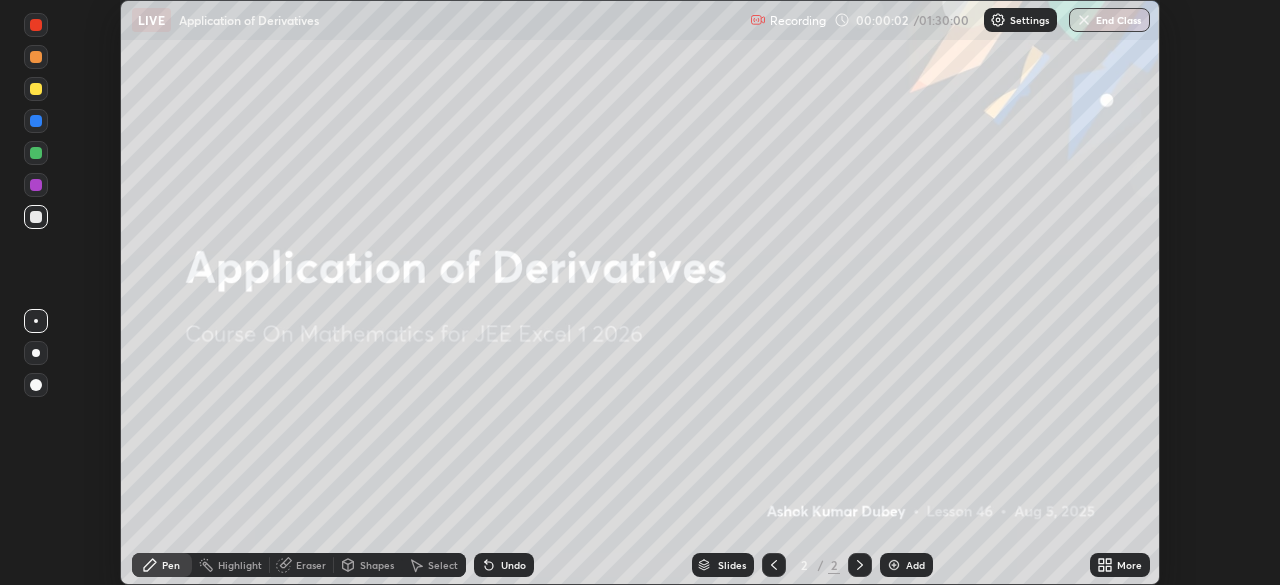 click on "More" at bounding box center (1129, 565) 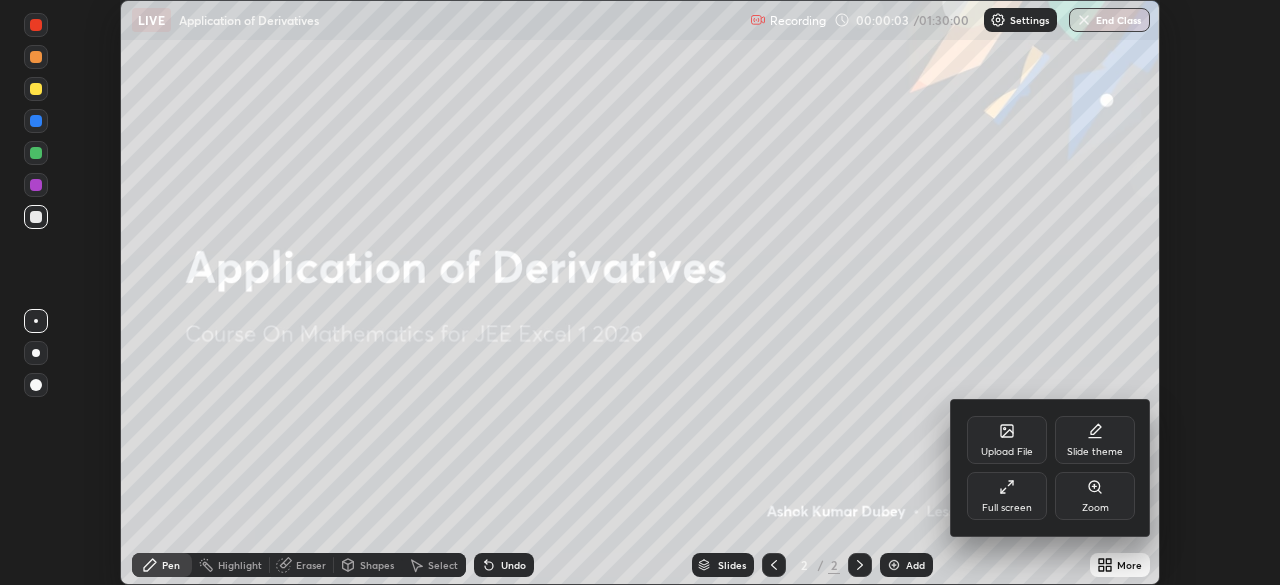 click on "Full screen" at bounding box center [1007, 496] 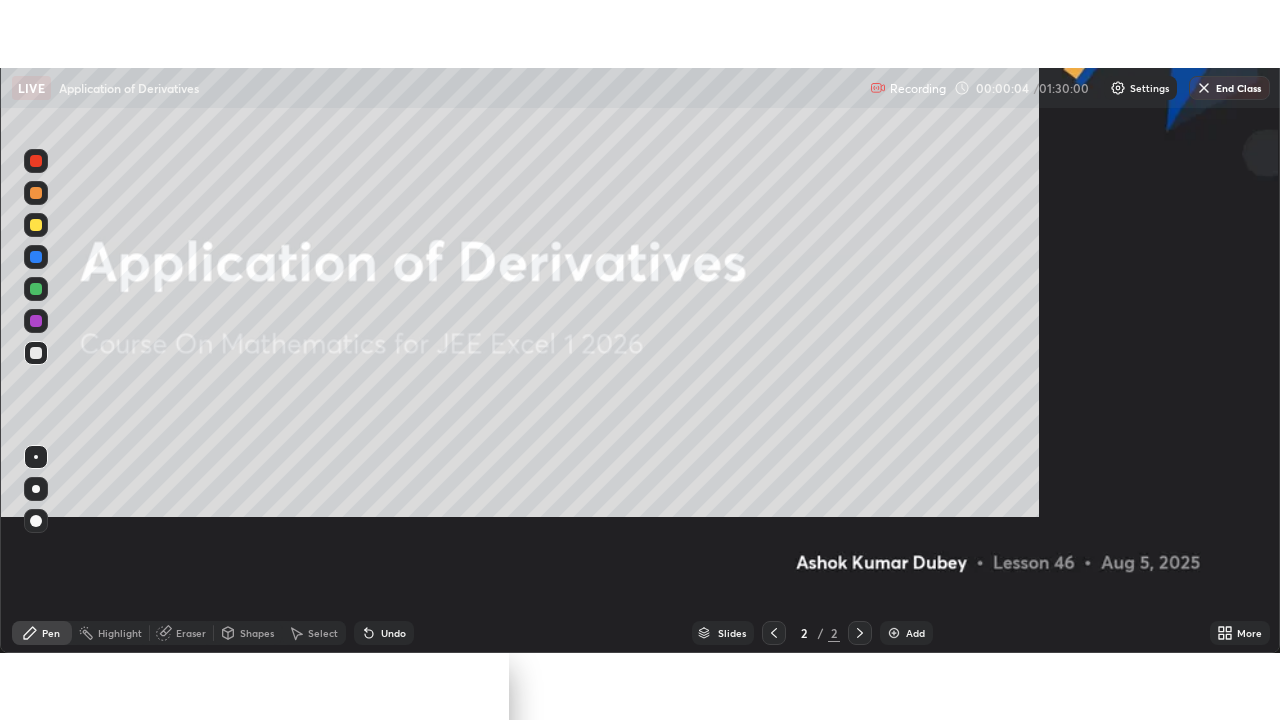 scroll, scrollTop: 99280, scrollLeft: 98720, axis: both 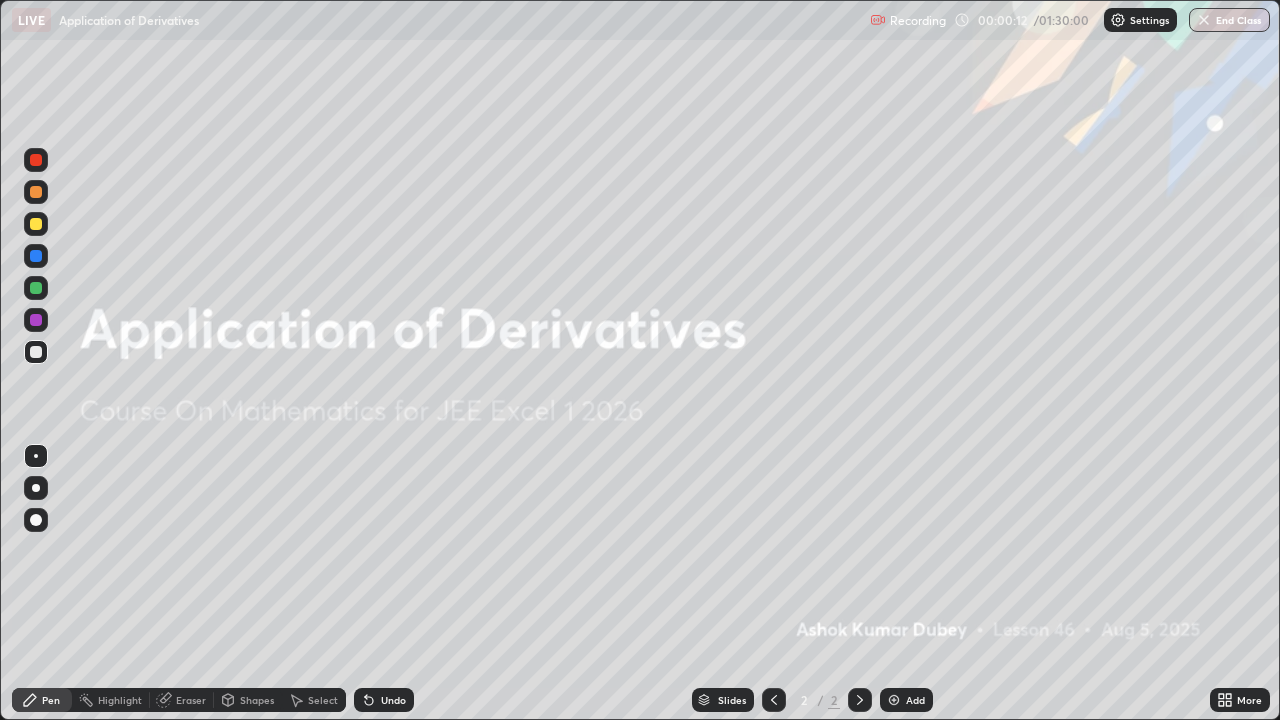 click on "Add" at bounding box center [906, 700] 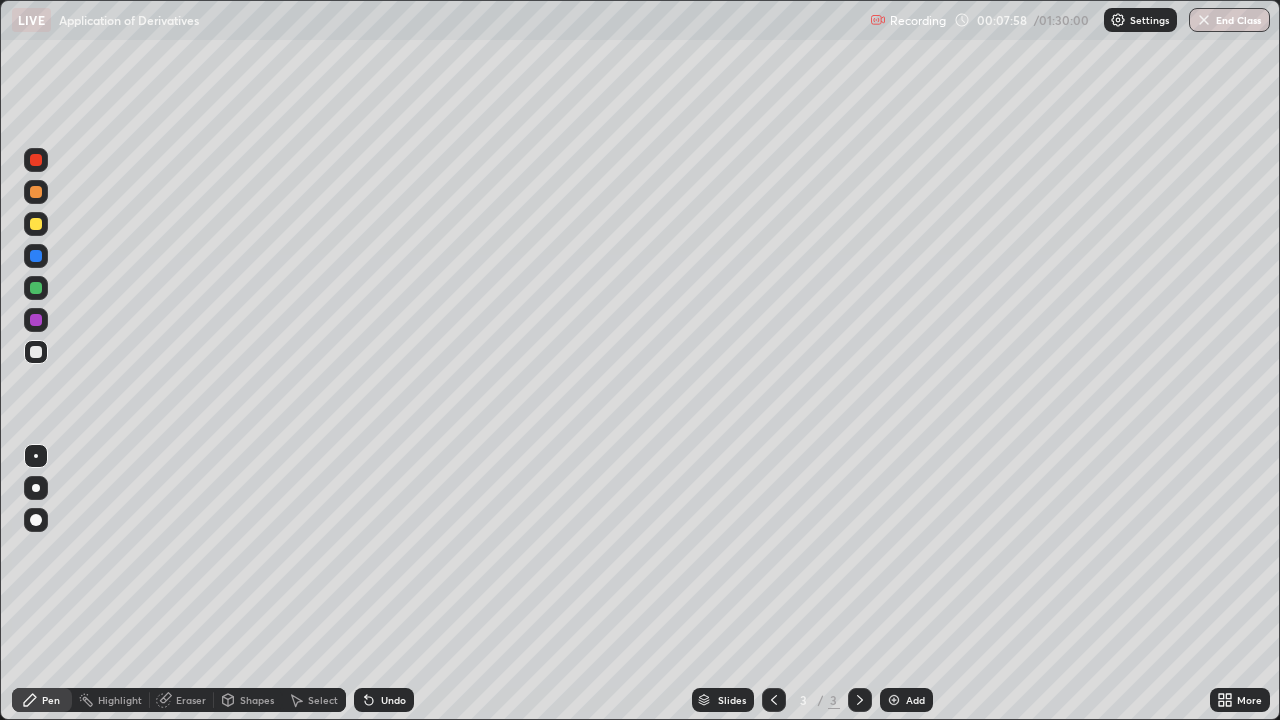click on "Slides 3 / 3 Add" at bounding box center (812, 700) 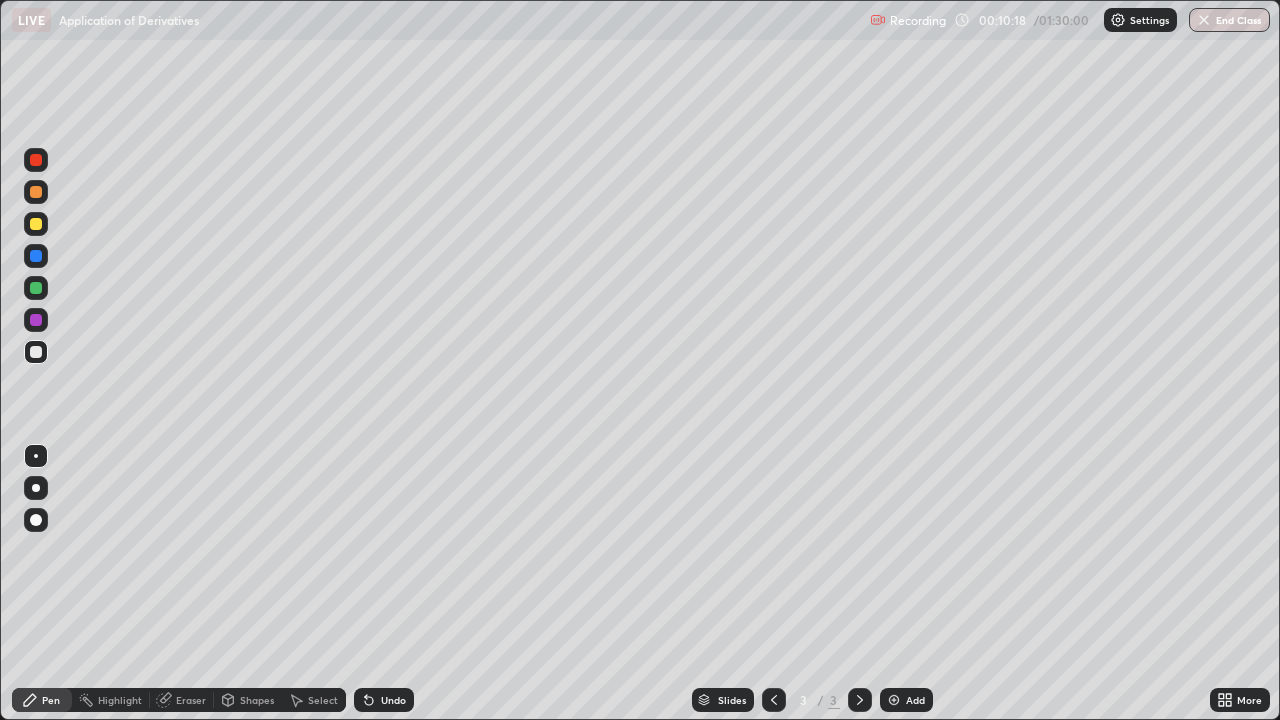 click 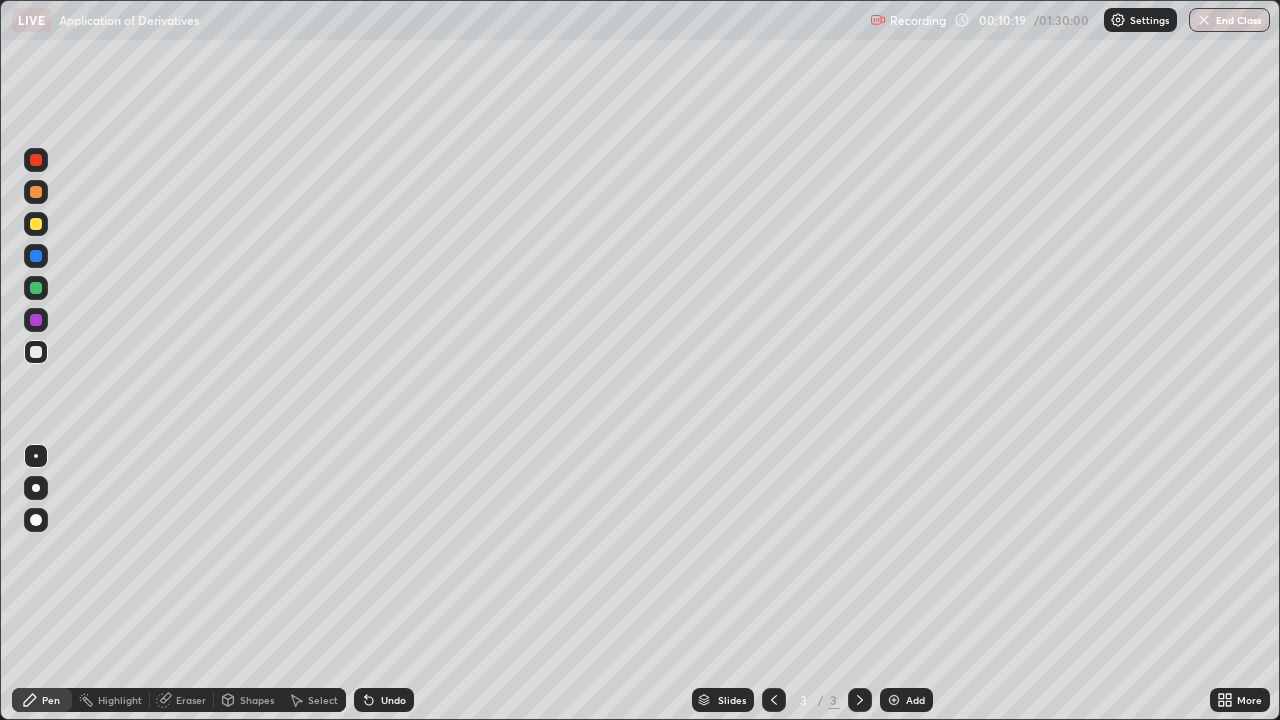 click at bounding box center (894, 700) 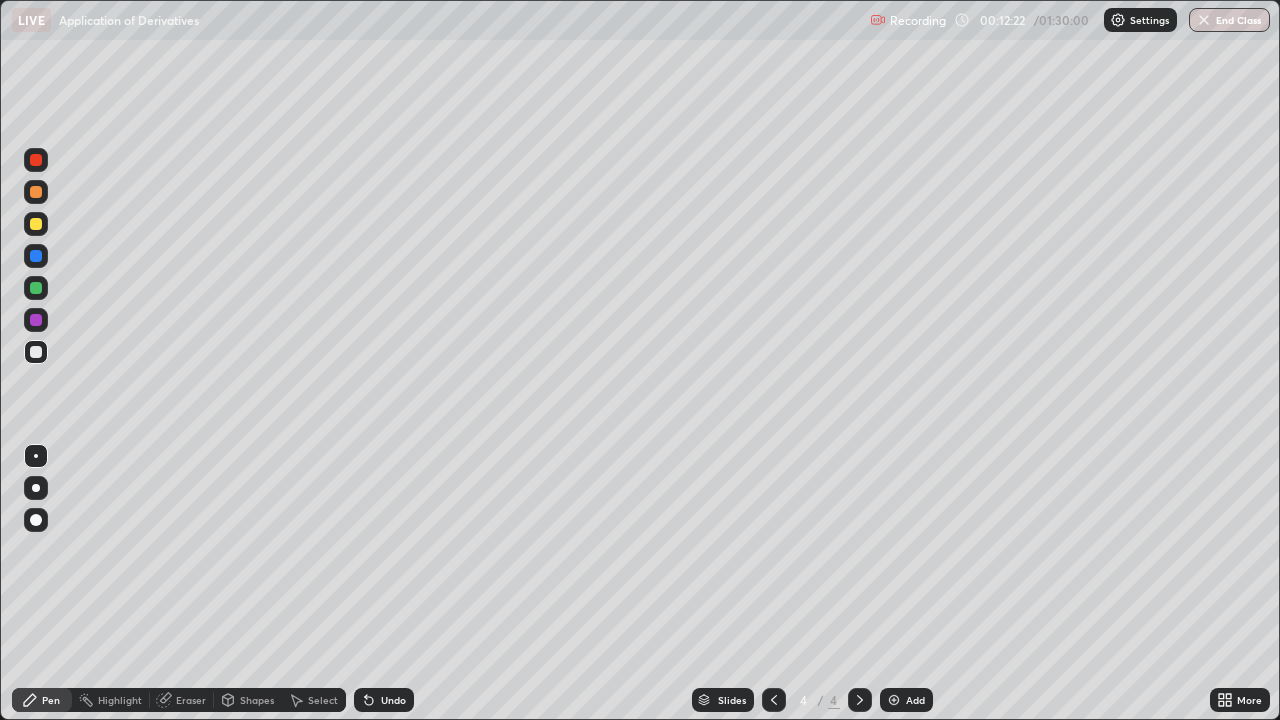 click on "Highlight" at bounding box center [111, 700] 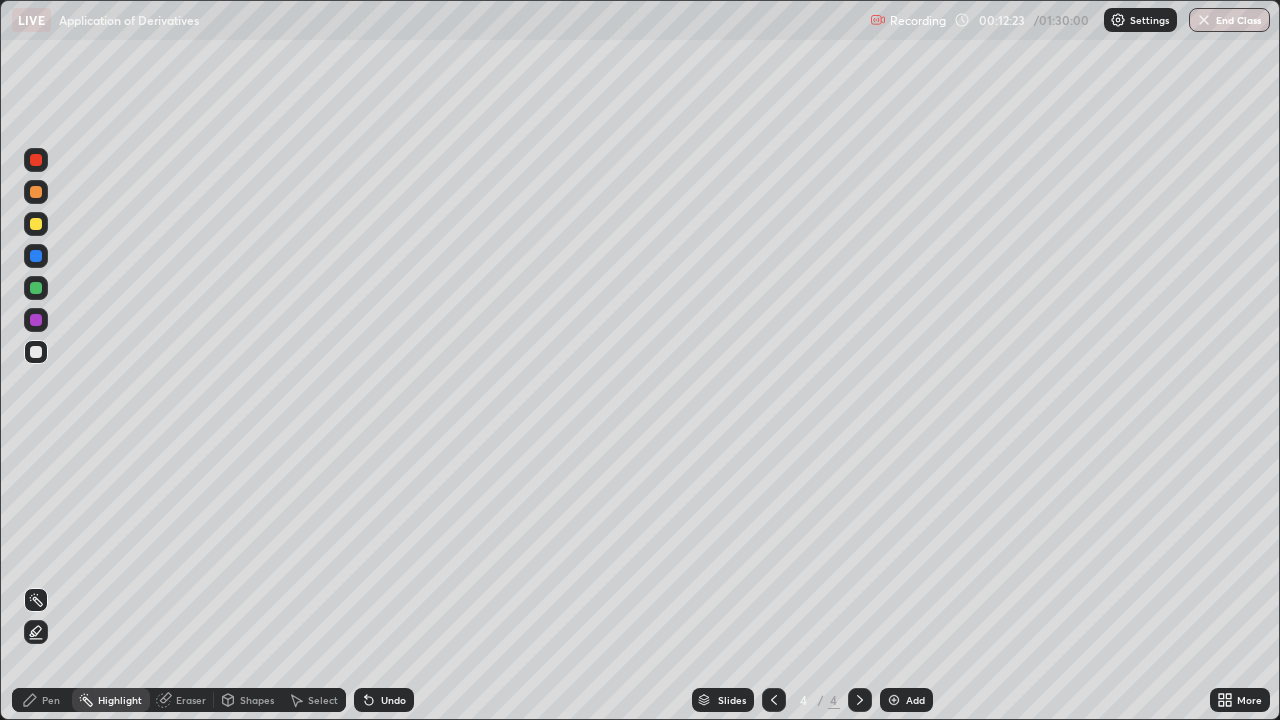 click on "Eraser" at bounding box center (191, 700) 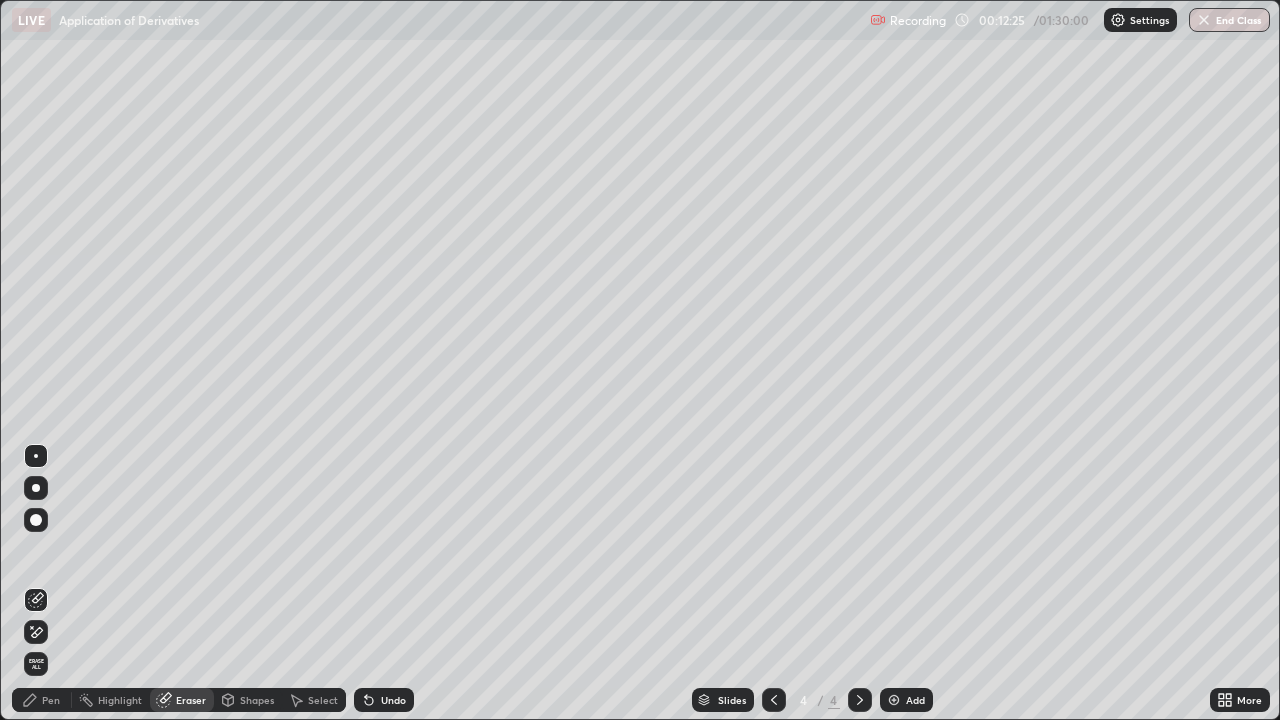 click on "Pen" at bounding box center [51, 700] 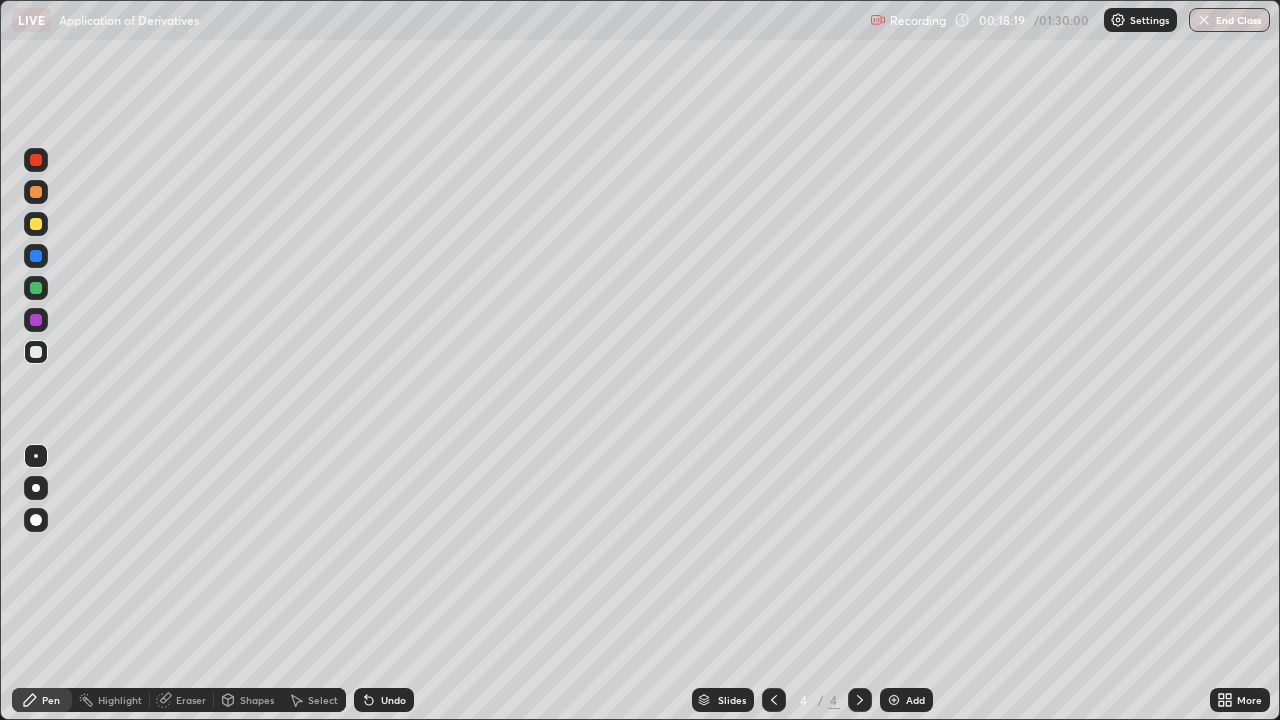 click 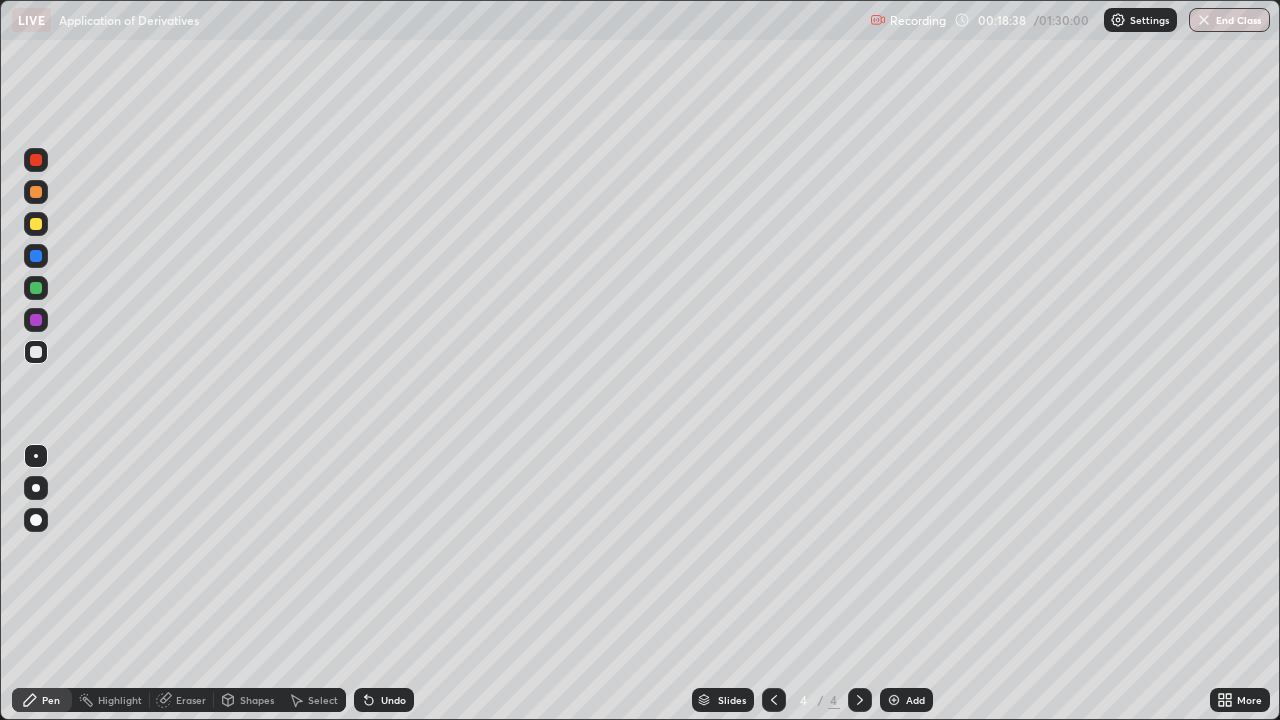 click at bounding box center [894, 700] 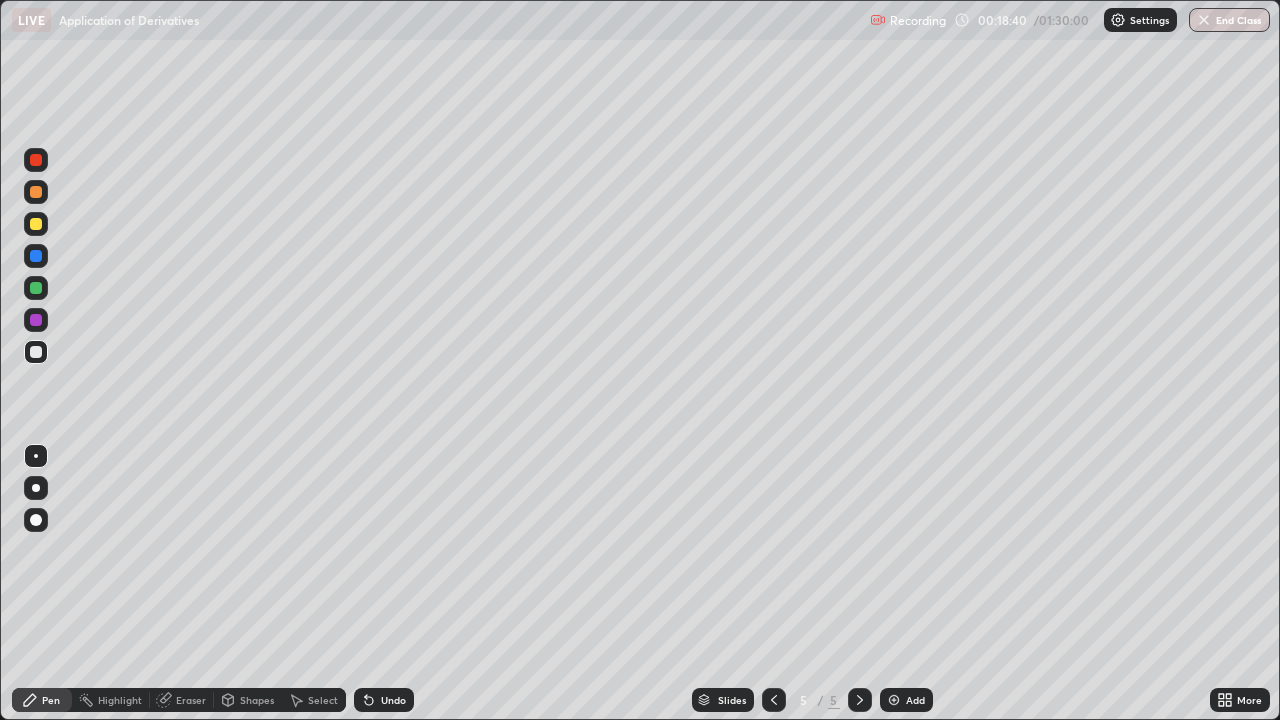 click 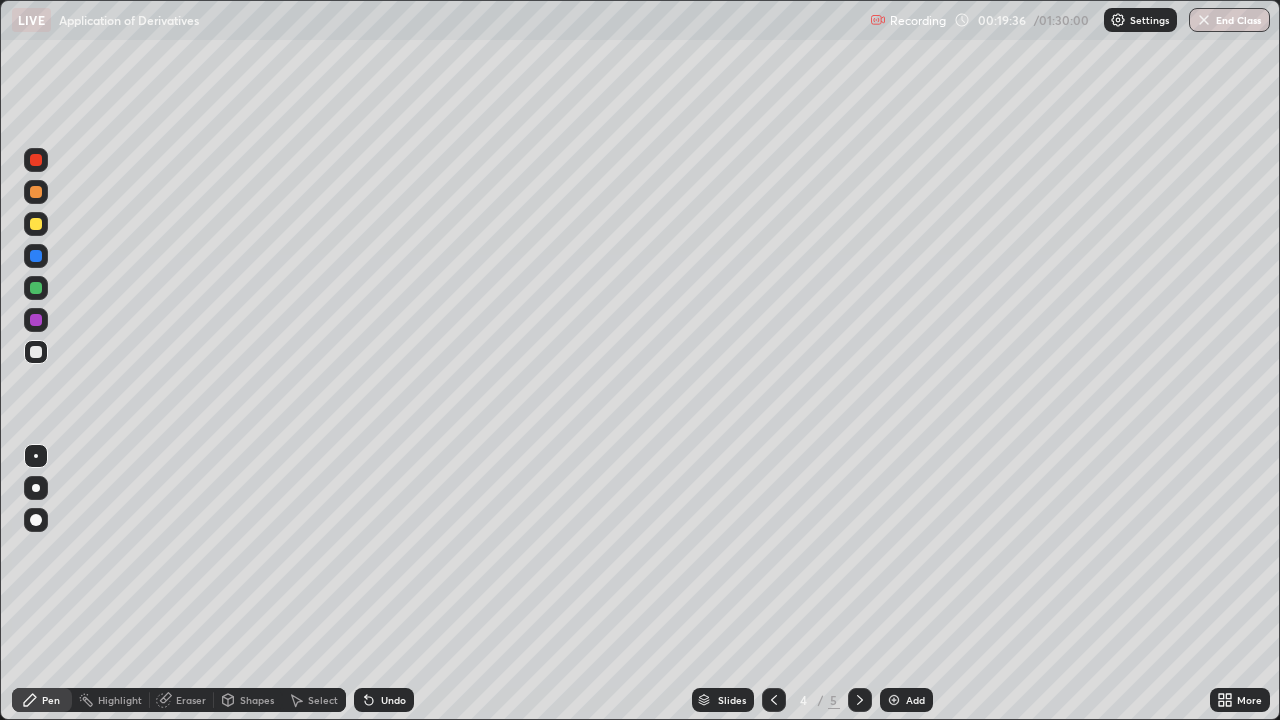 click 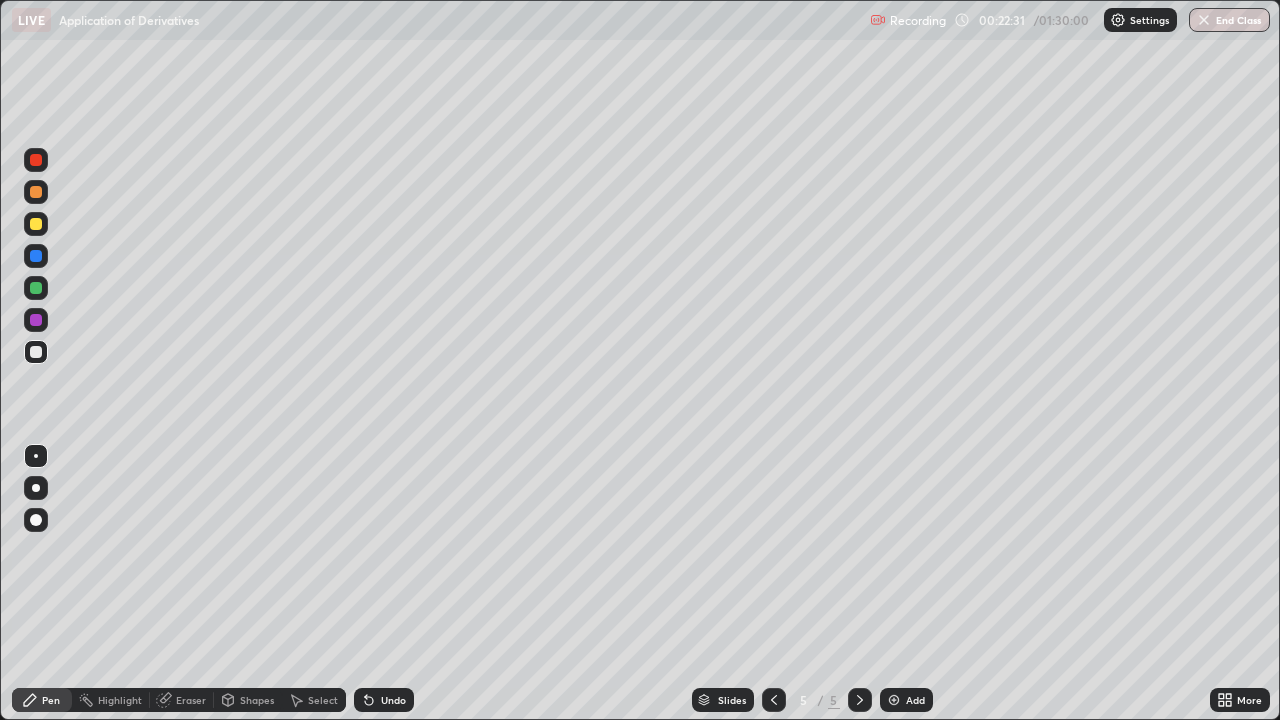 click on "Add" at bounding box center [906, 700] 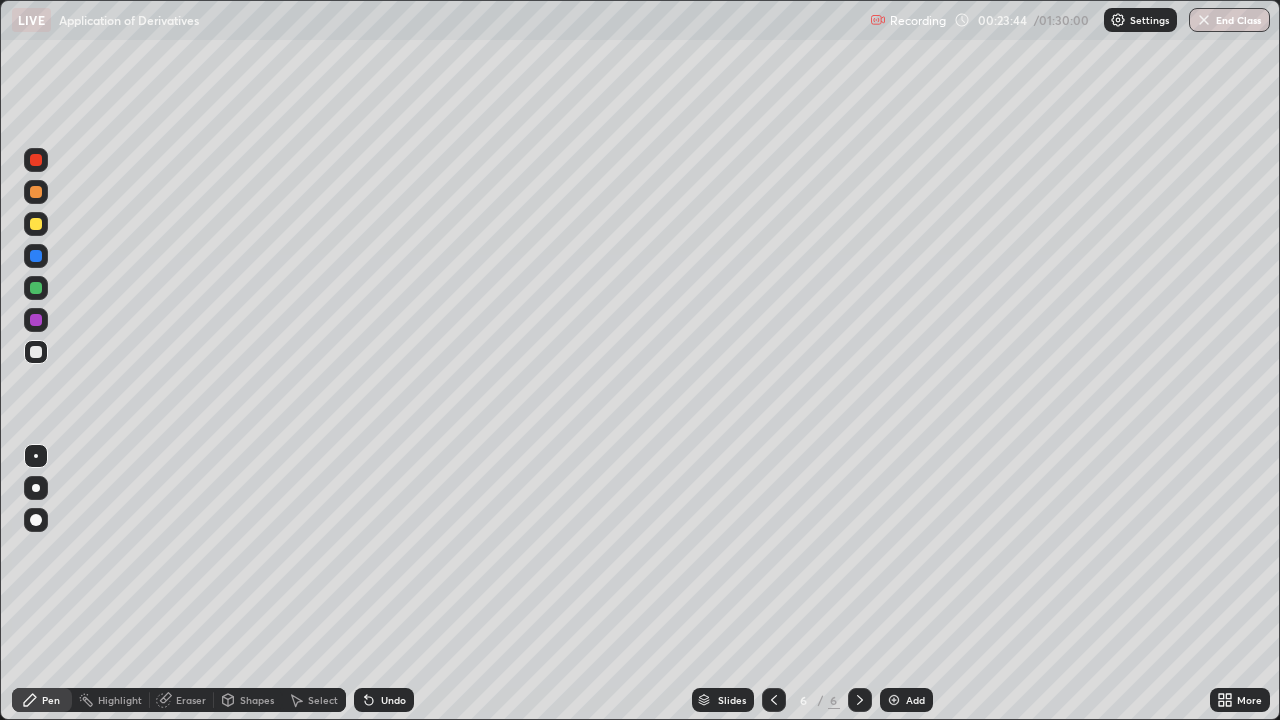 click at bounding box center (36, 224) 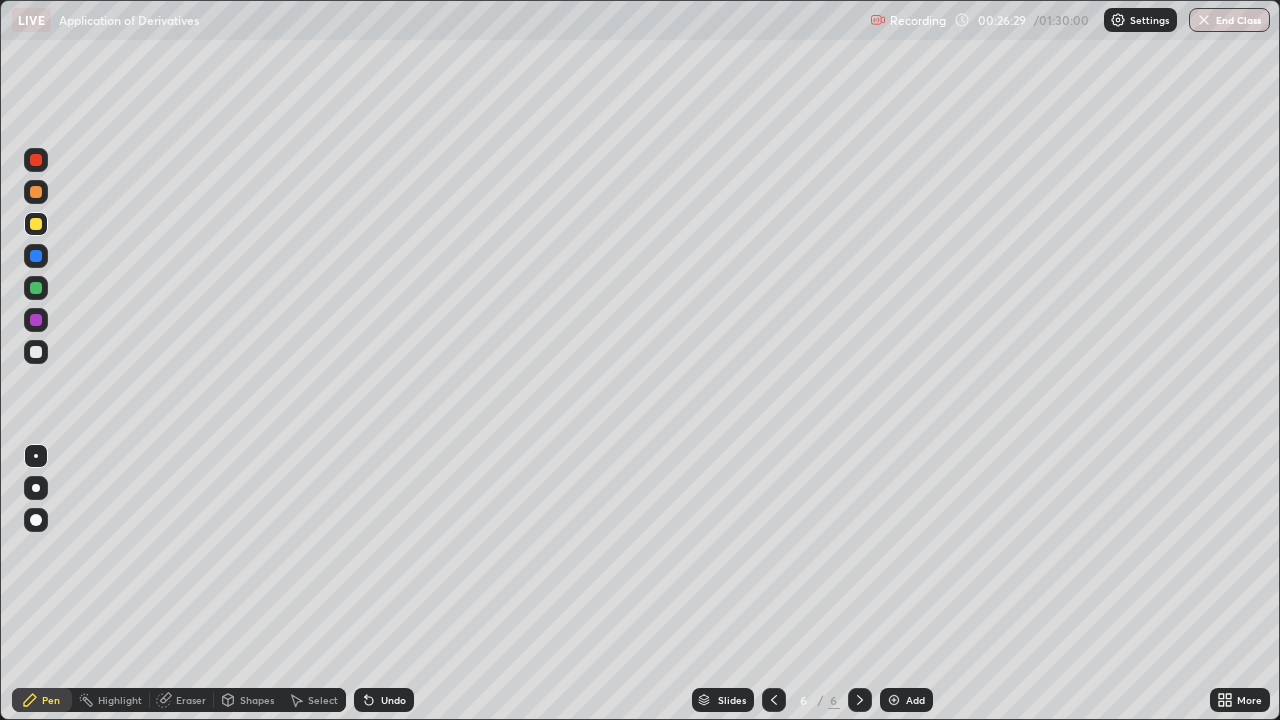 click on "Eraser" at bounding box center [182, 700] 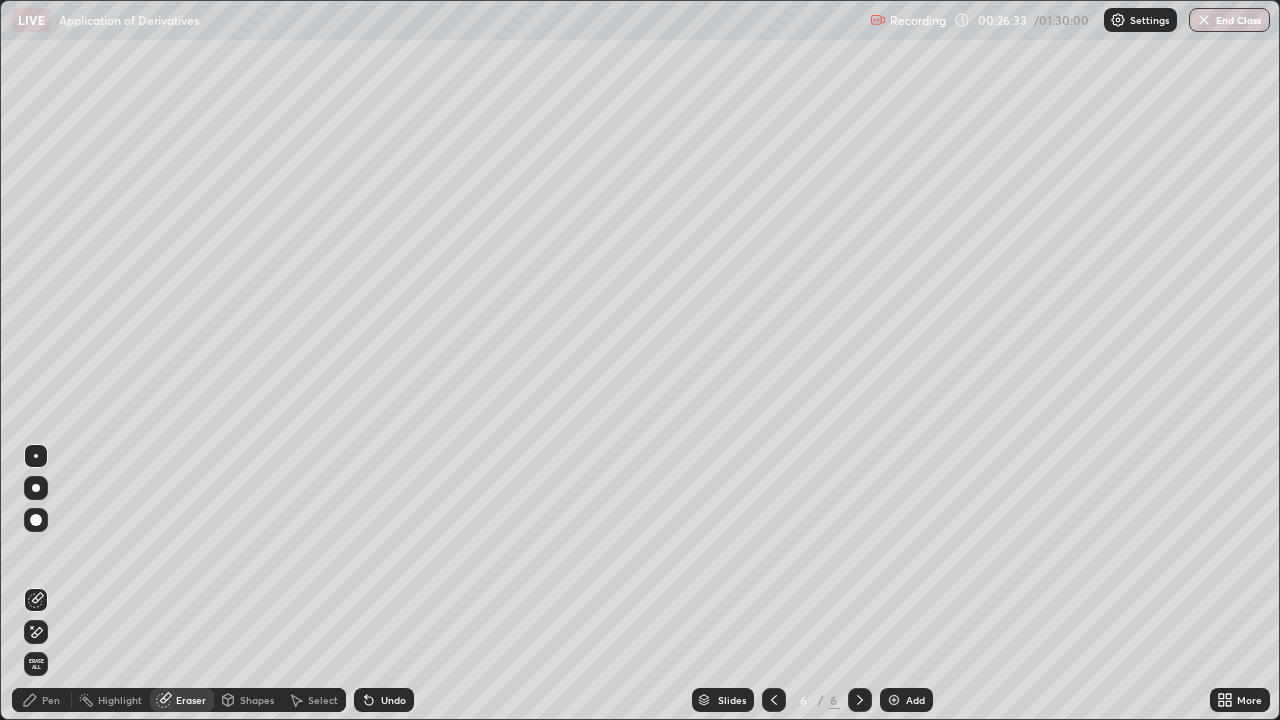 click on "Pen" at bounding box center (42, 700) 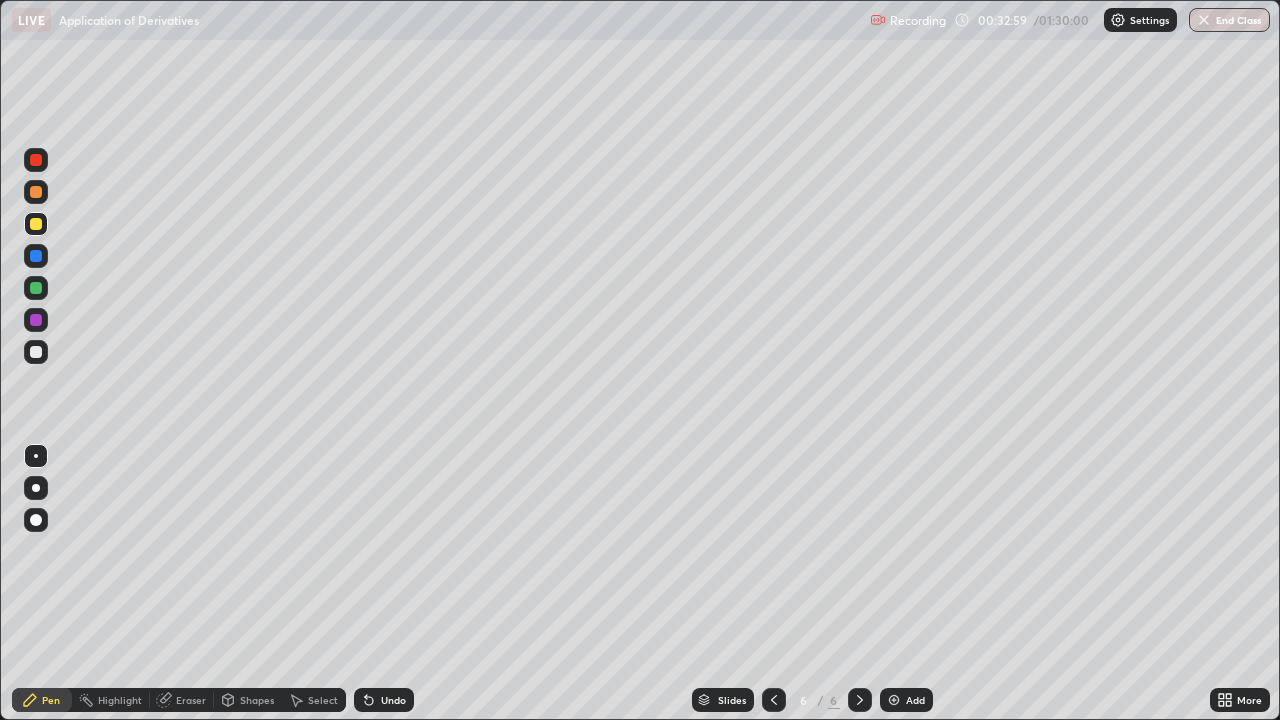 click 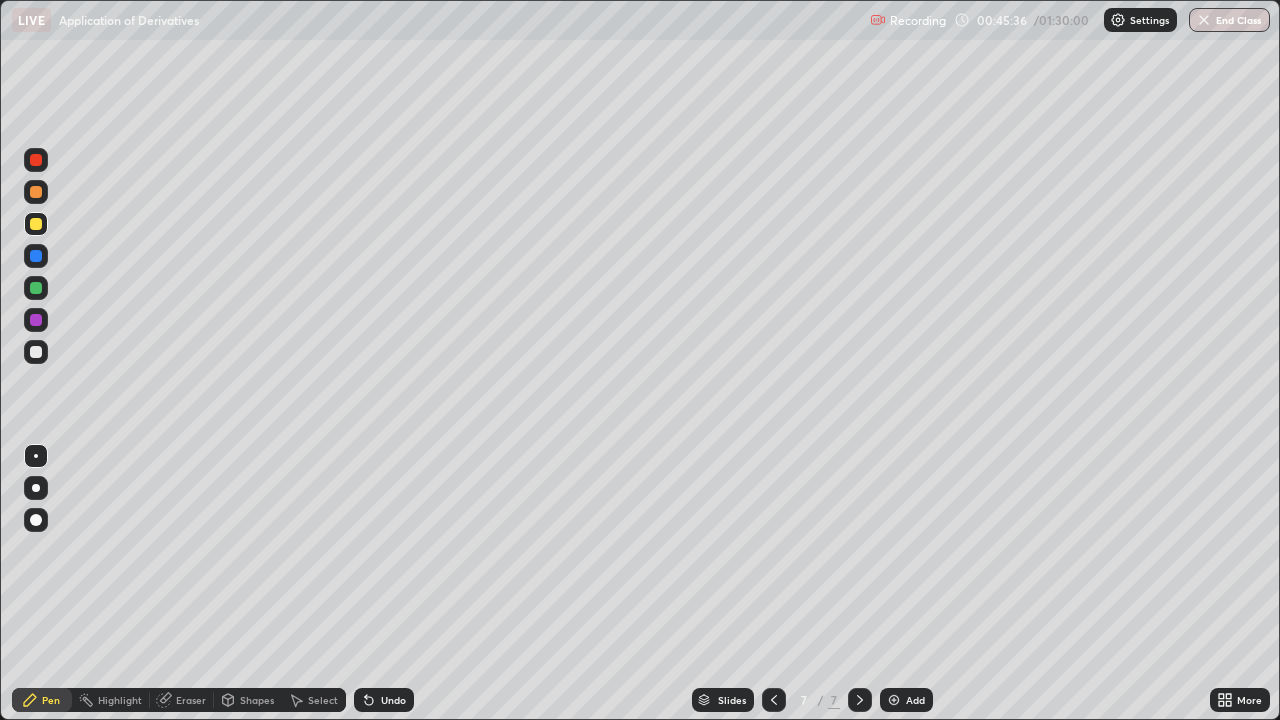 click at bounding box center (894, 700) 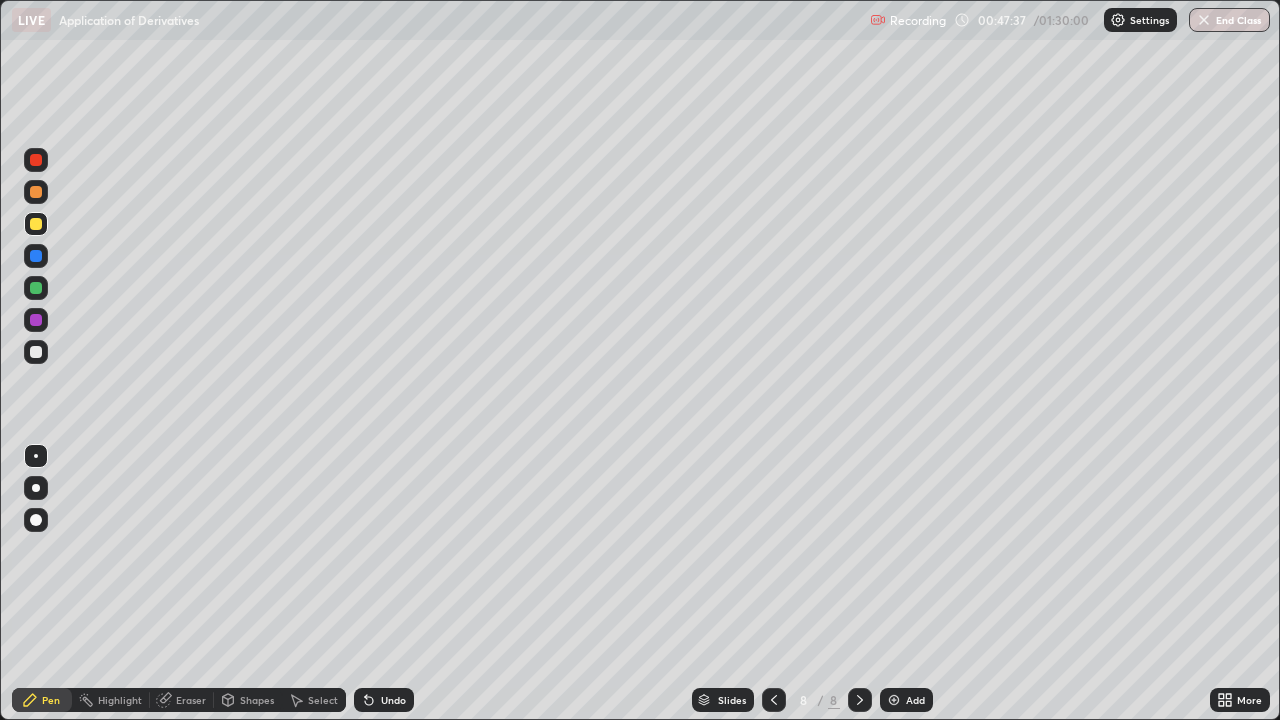 click at bounding box center [36, 352] 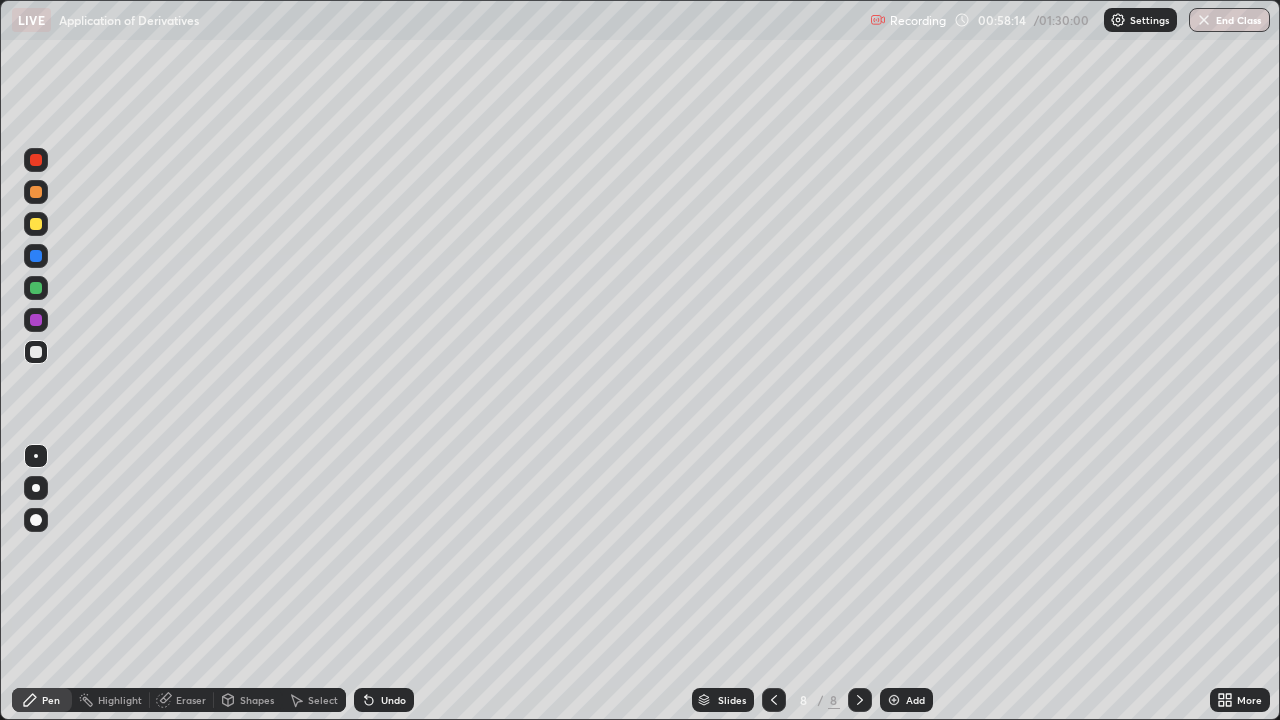 click on "Add" at bounding box center [906, 700] 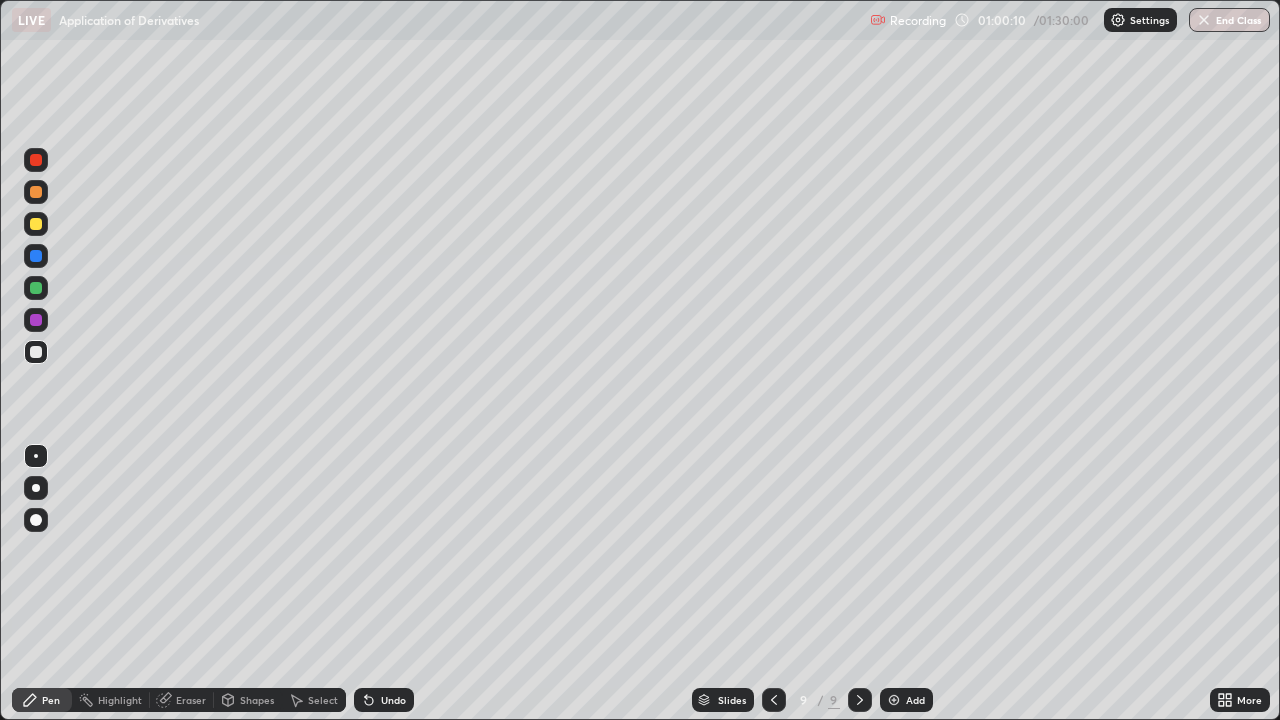 click at bounding box center (36, 224) 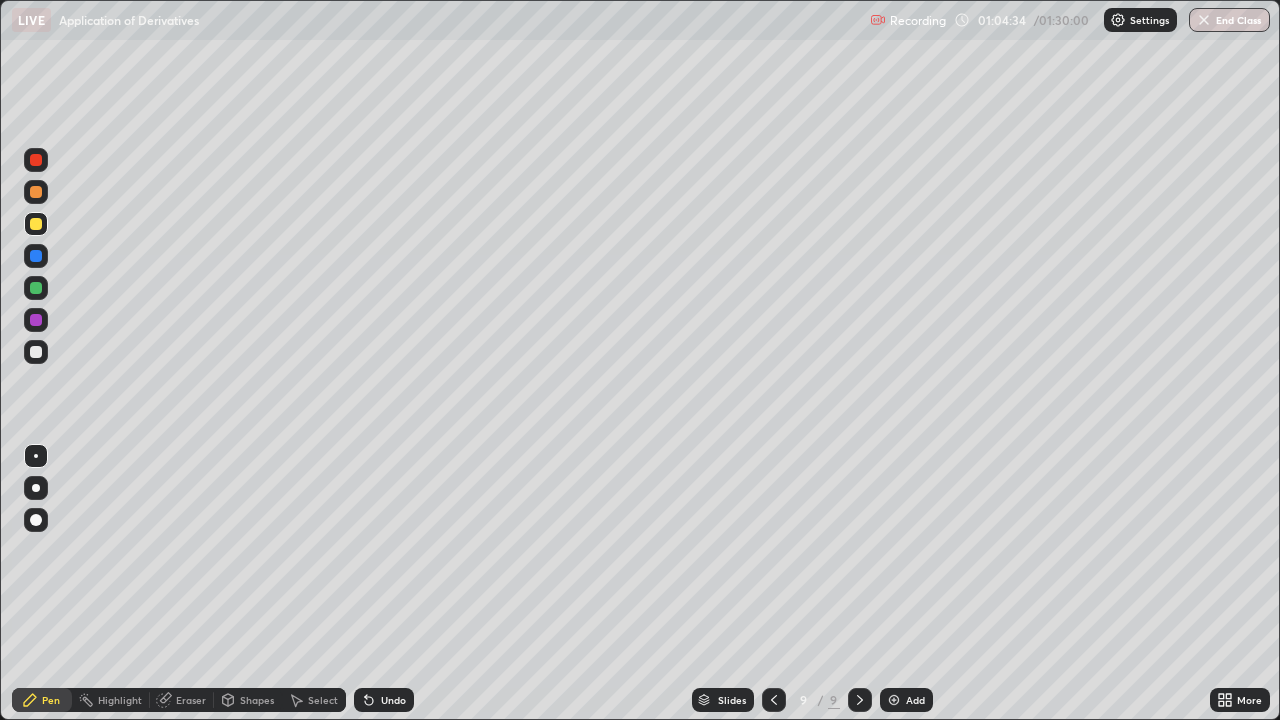 click at bounding box center [36, 160] 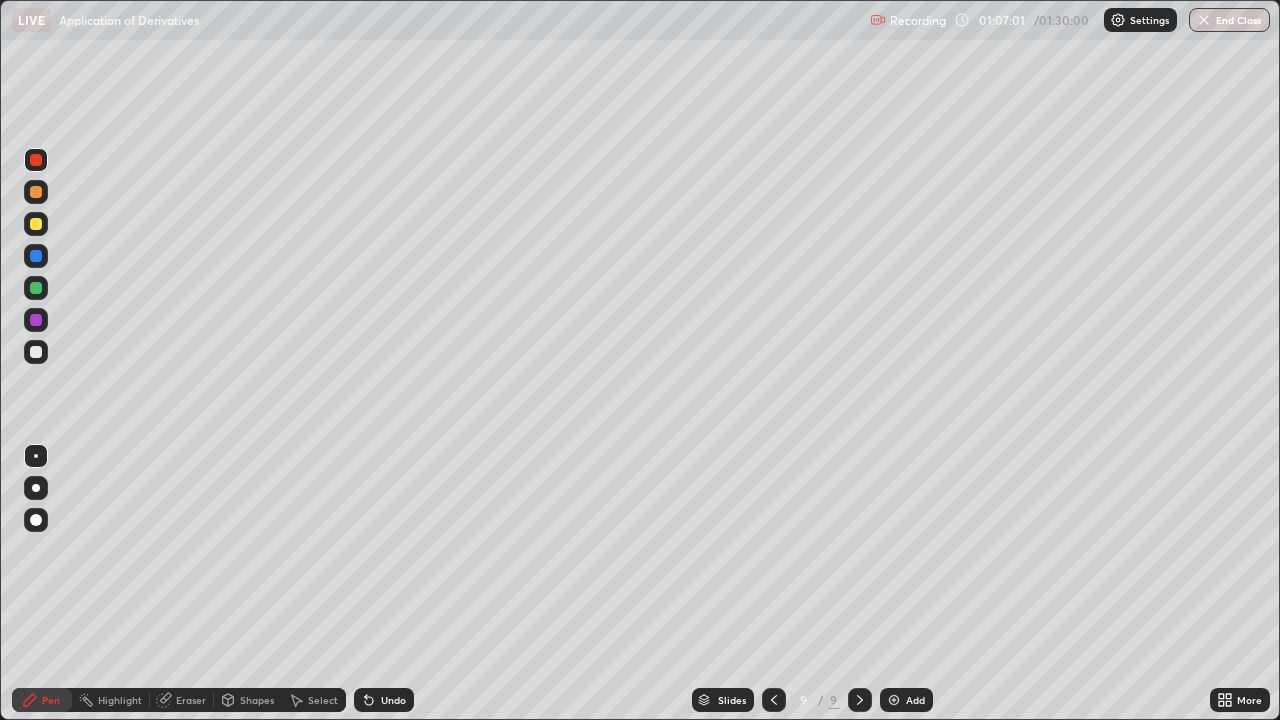 click on "Eraser" at bounding box center [191, 700] 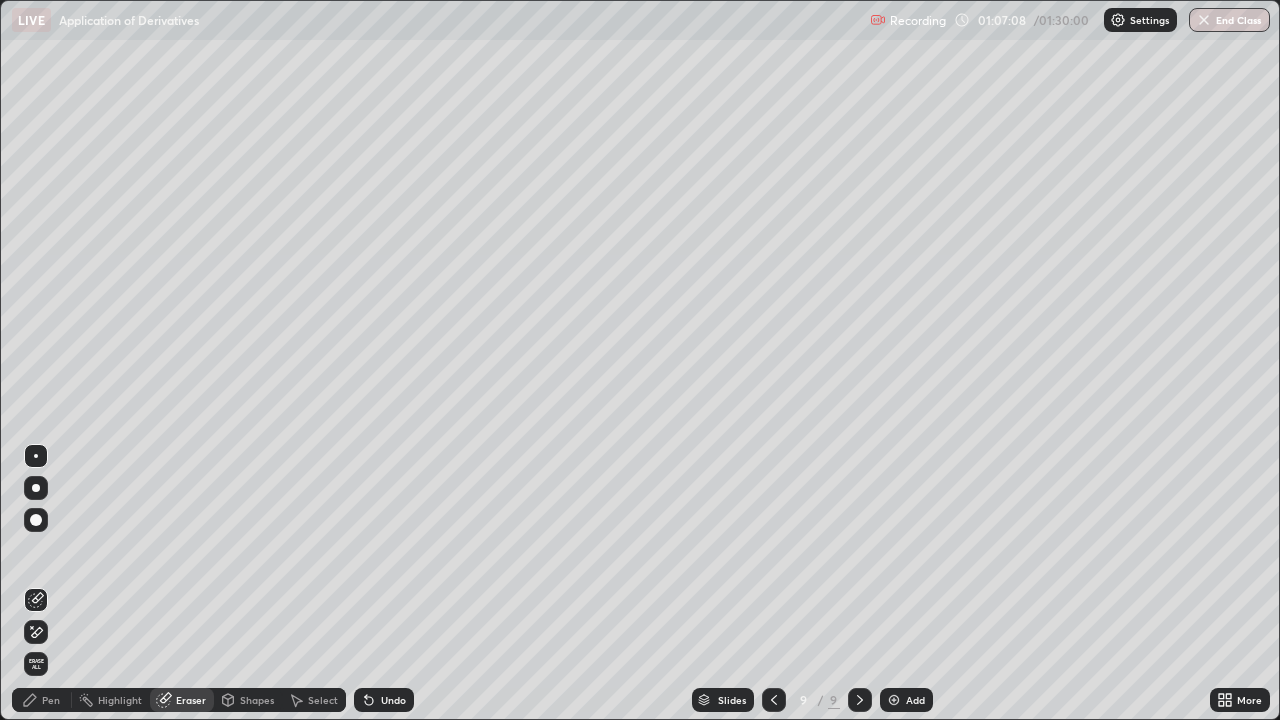 click on "Pen" at bounding box center (51, 700) 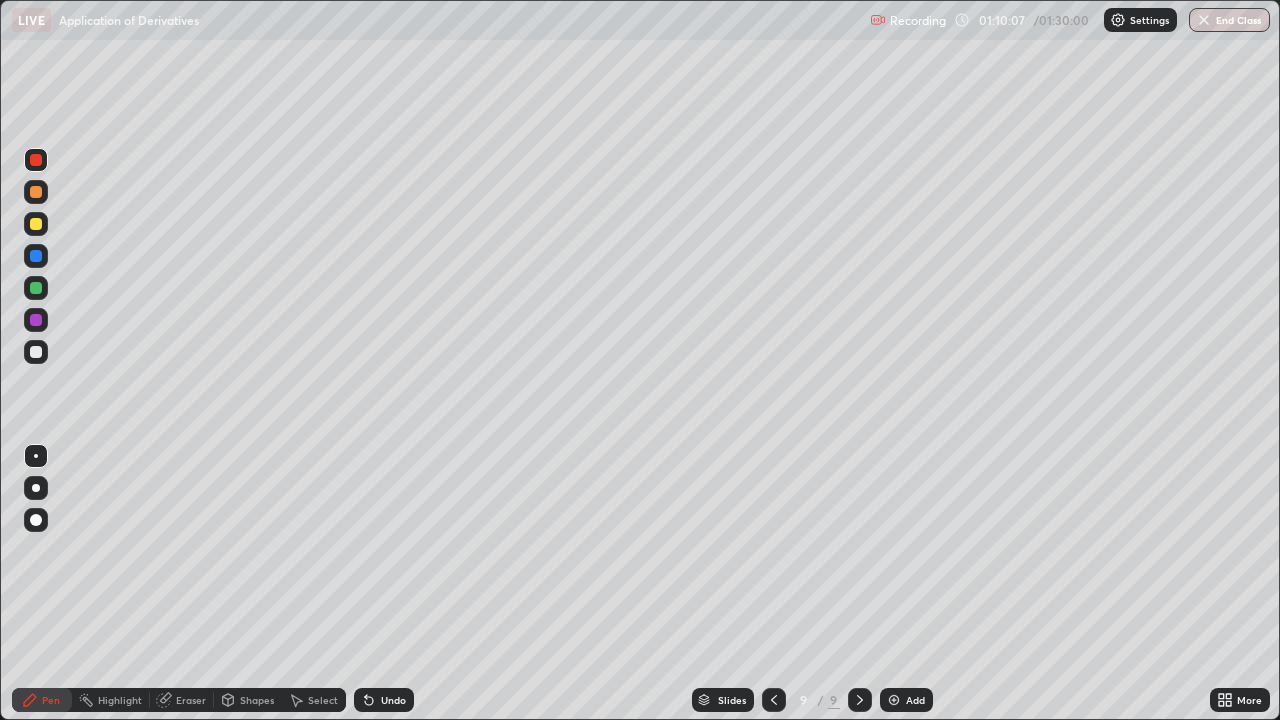 click at bounding box center [36, 288] 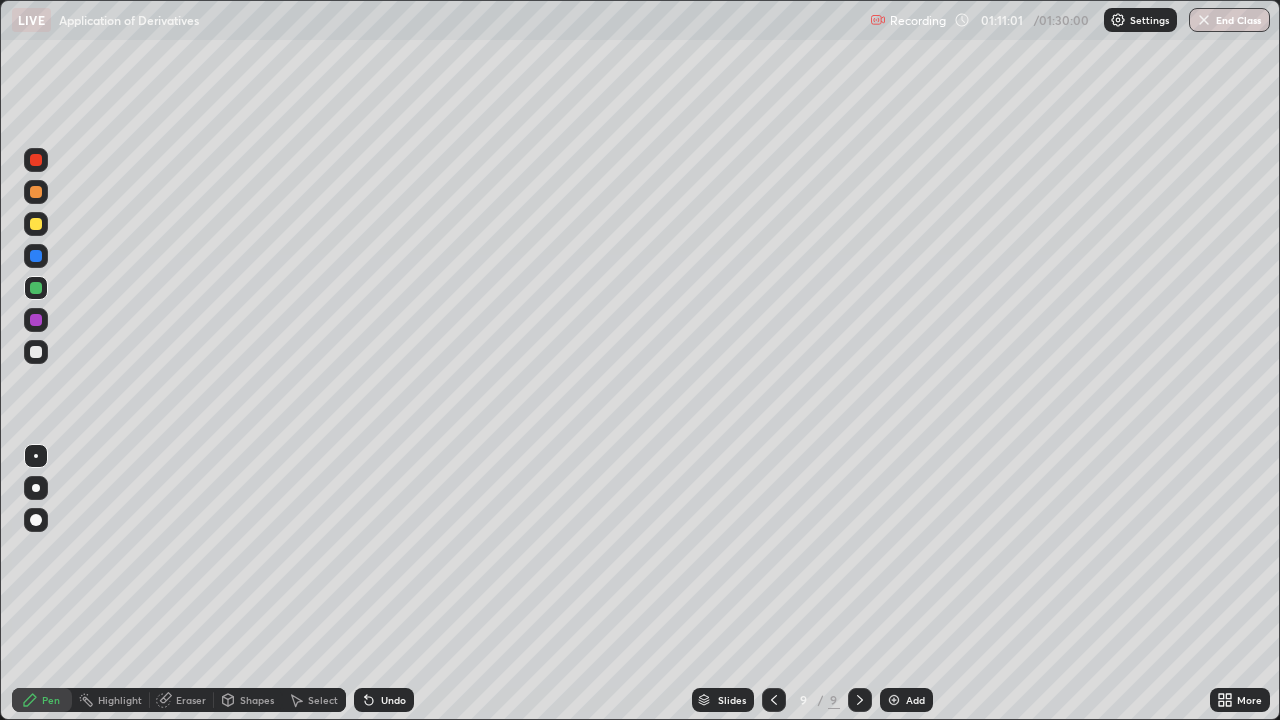 click 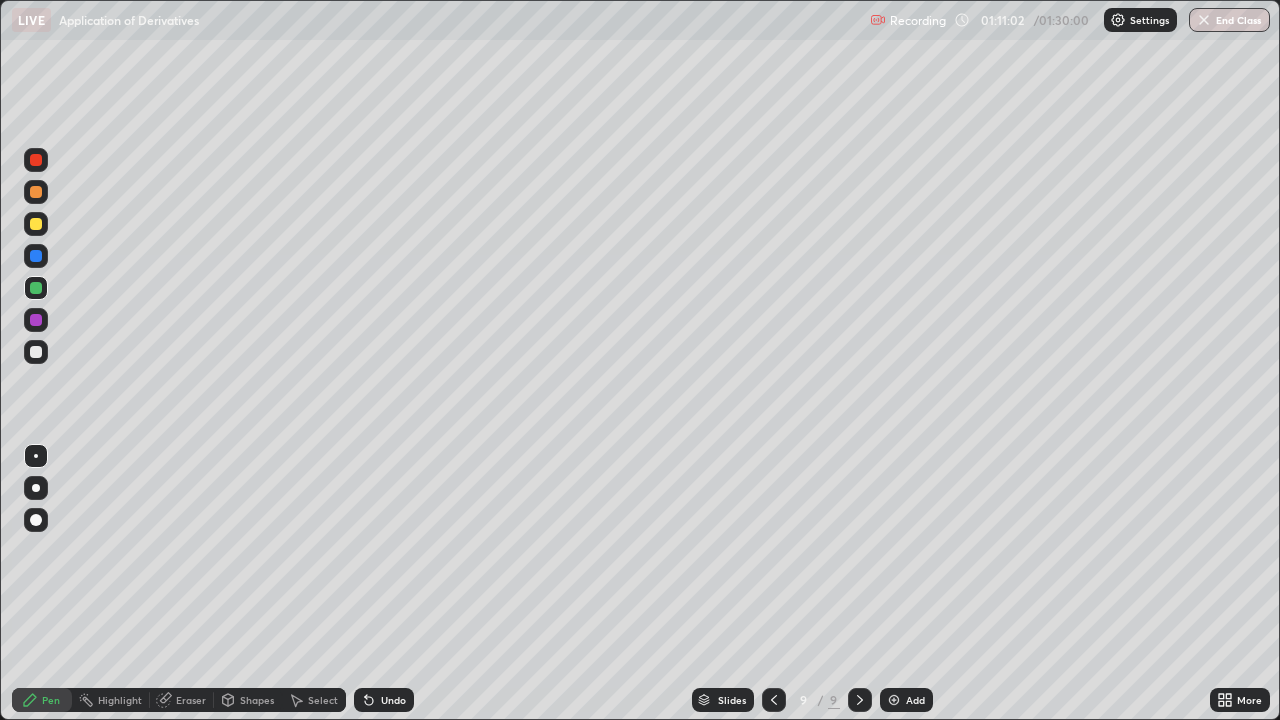 click at bounding box center [894, 700] 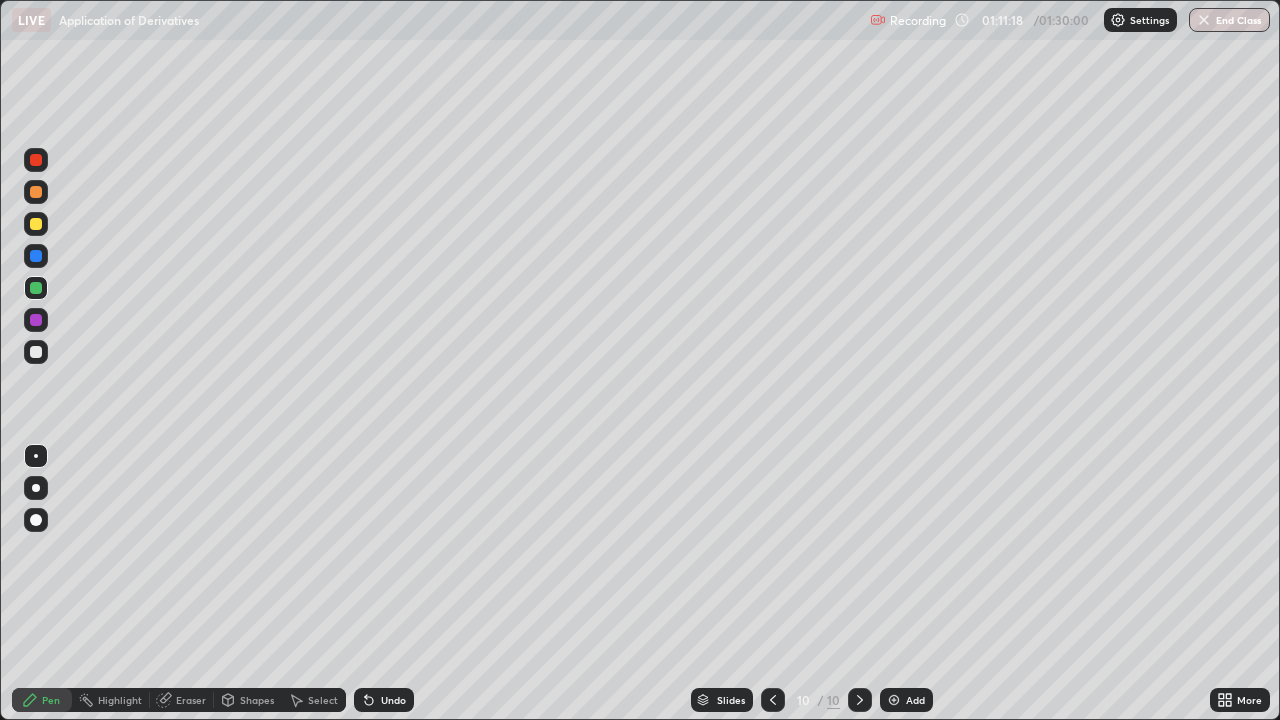 click at bounding box center (773, 700) 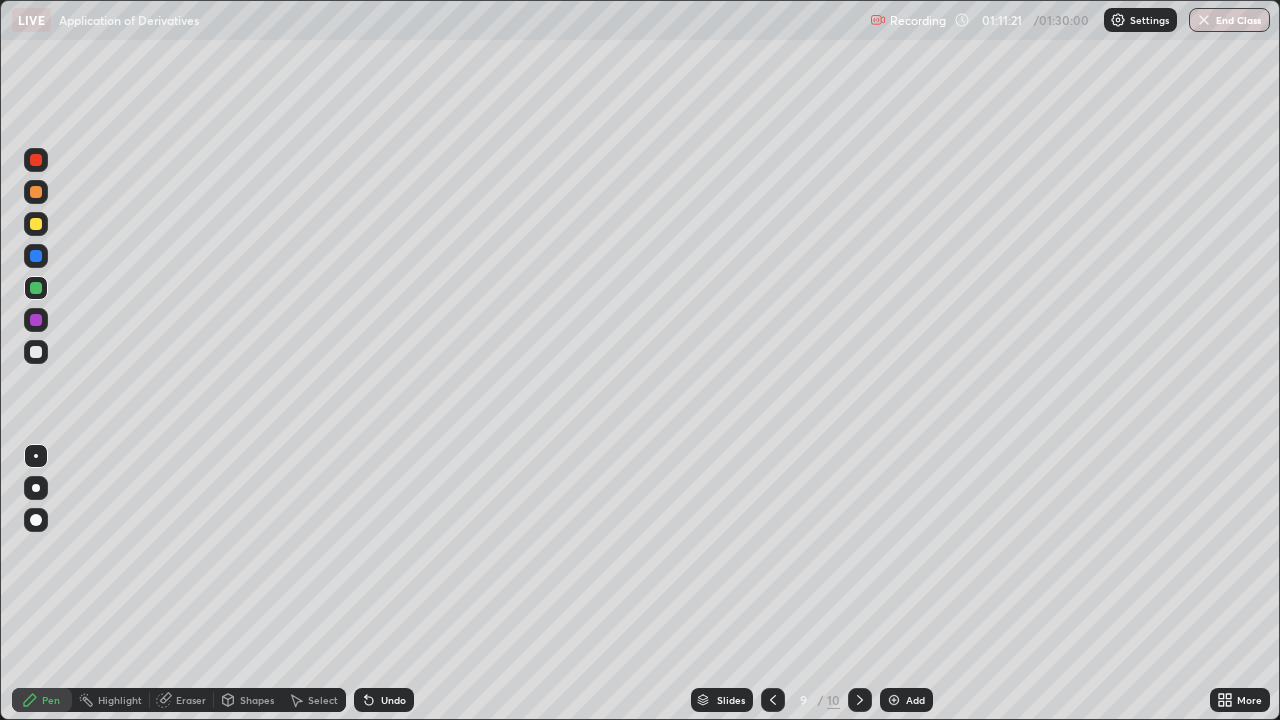 click at bounding box center (860, 700) 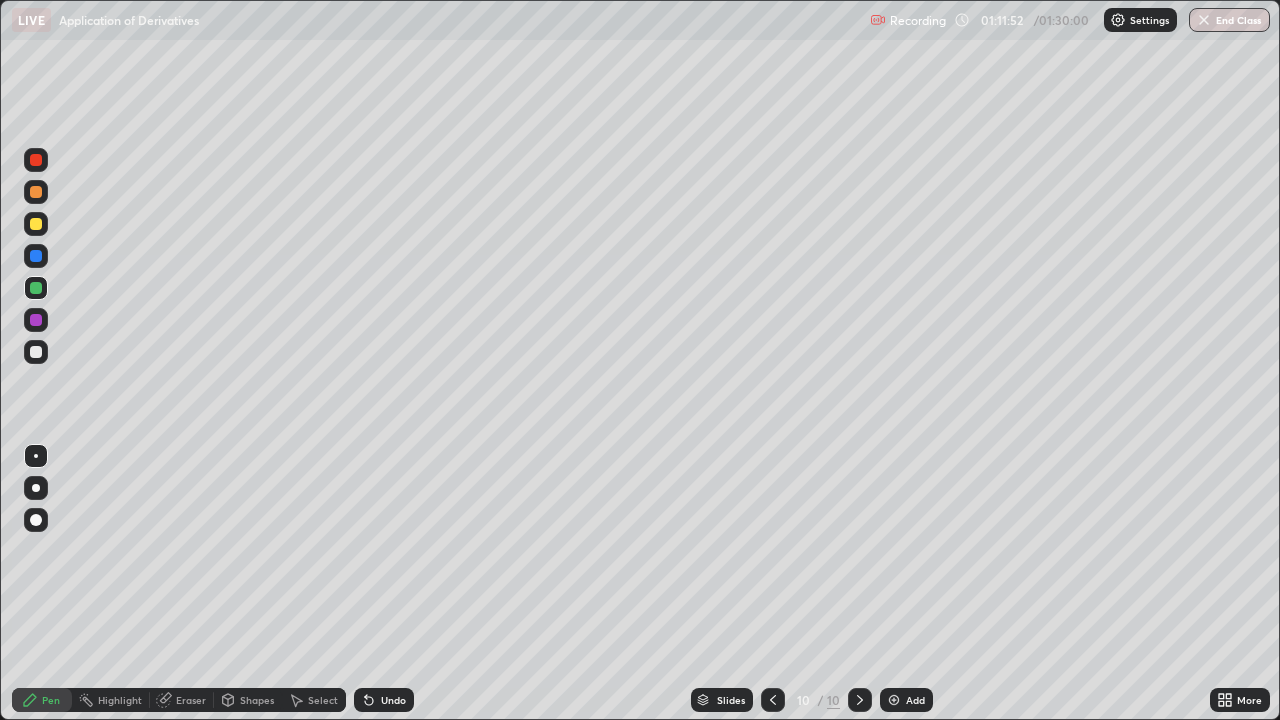 click 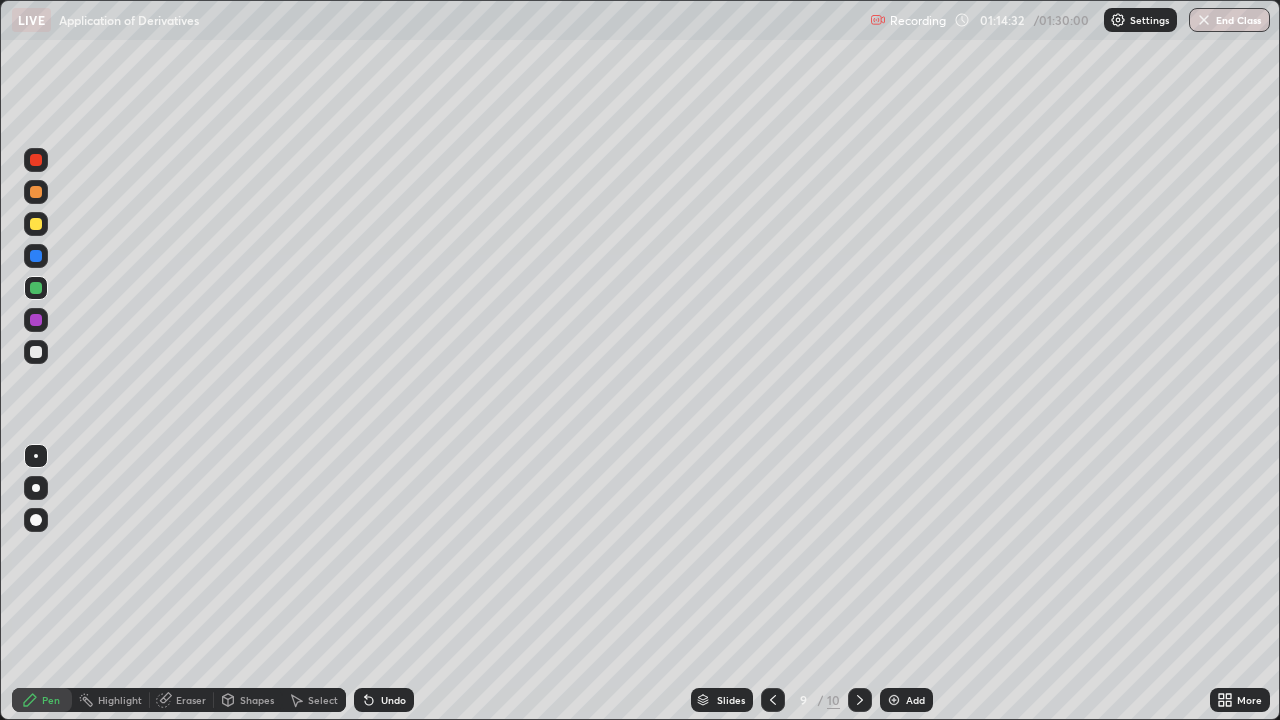 click at bounding box center [894, 700] 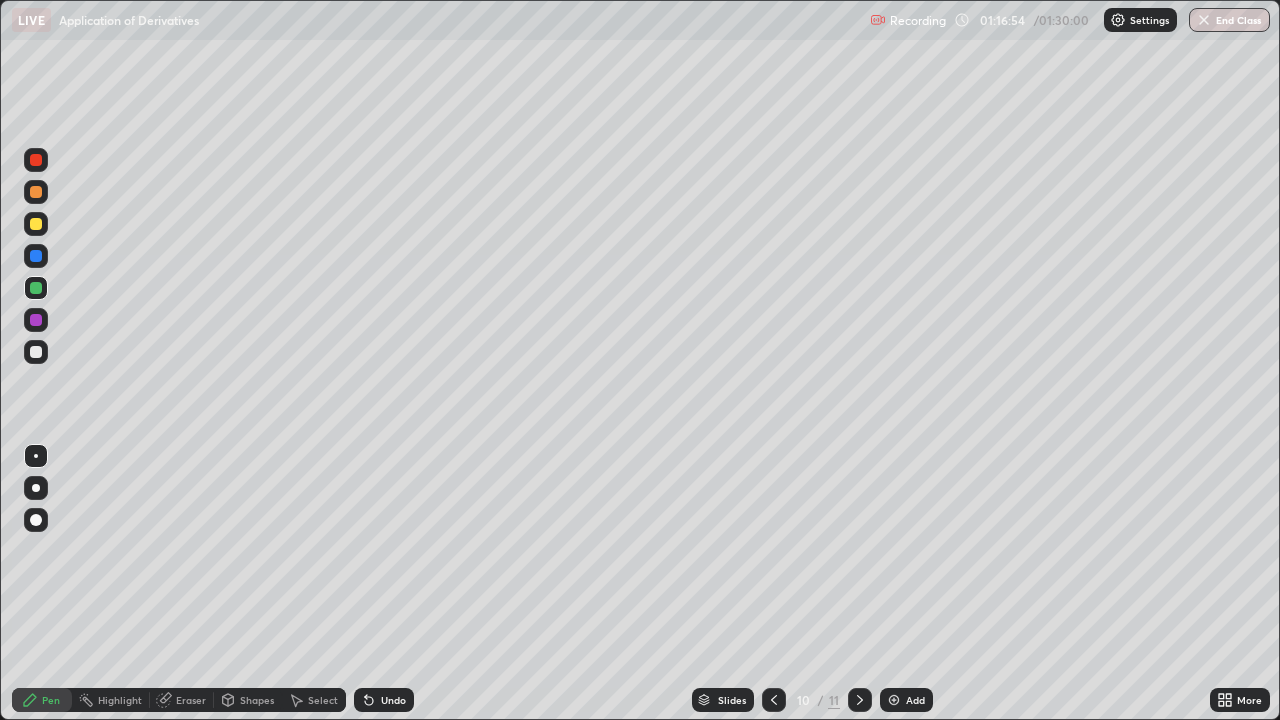 click on "Eraser" at bounding box center [191, 700] 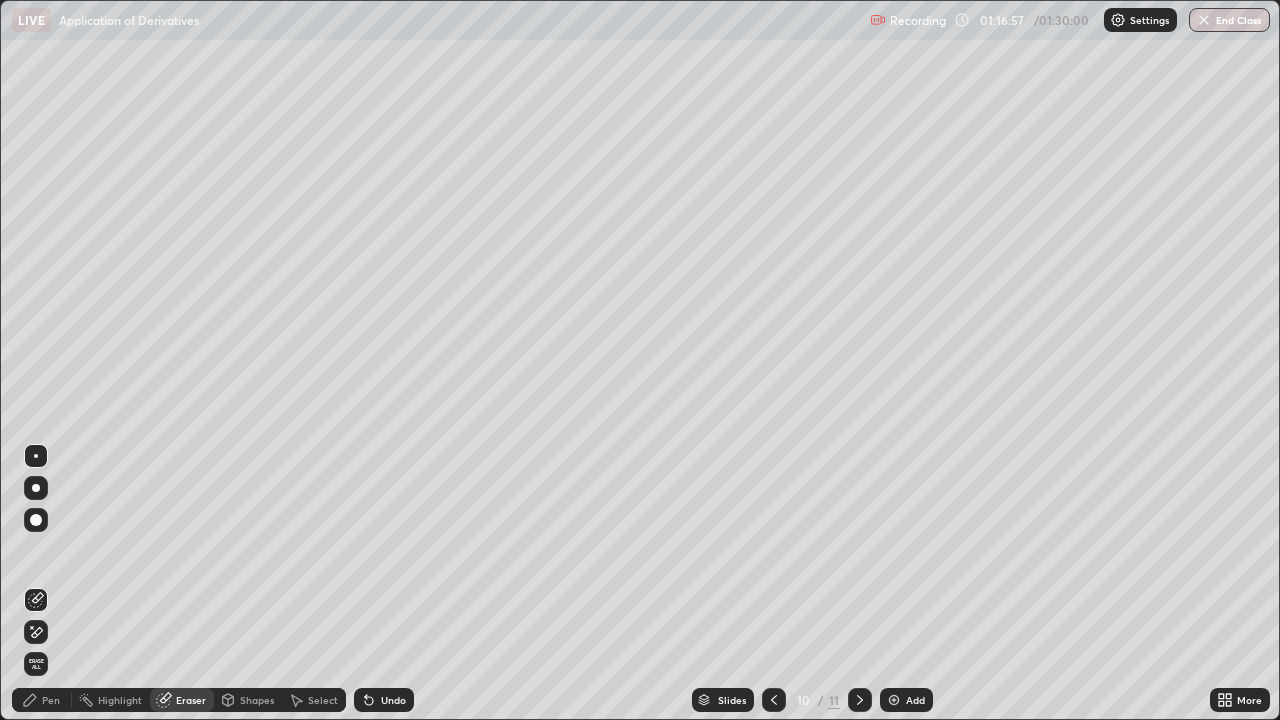 click on "Pen" at bounding box center [51, 700] 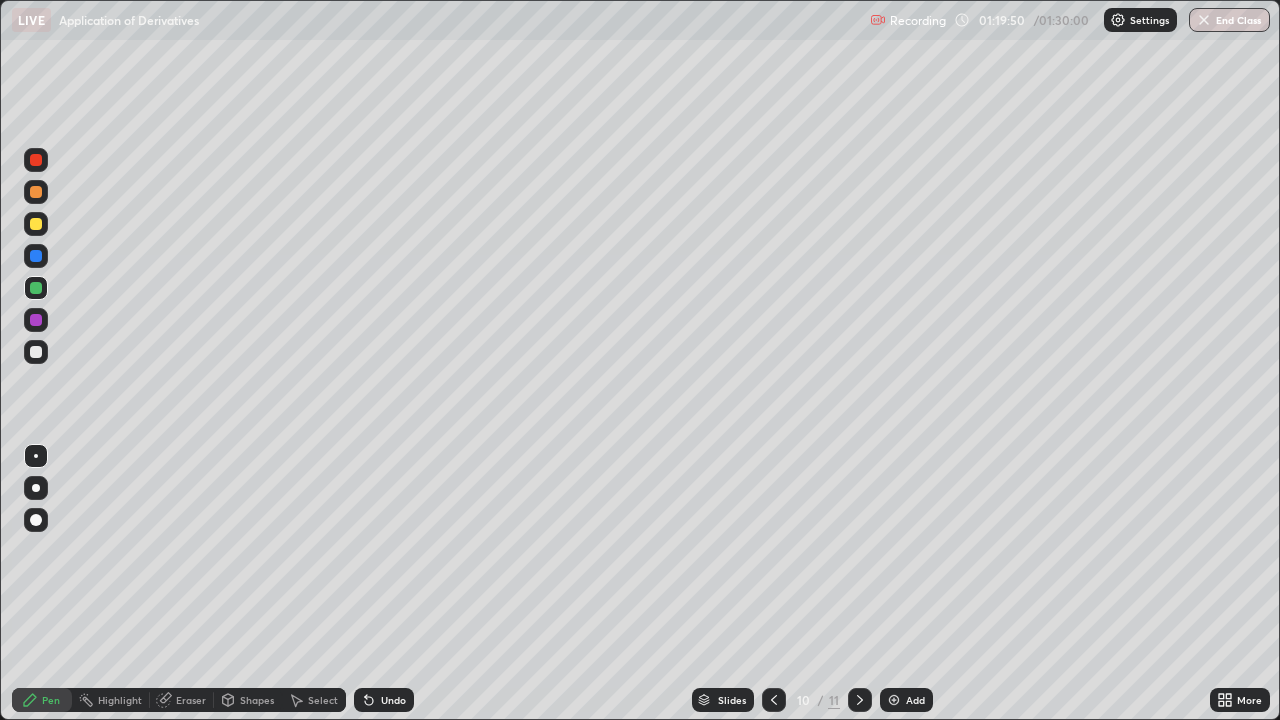 click 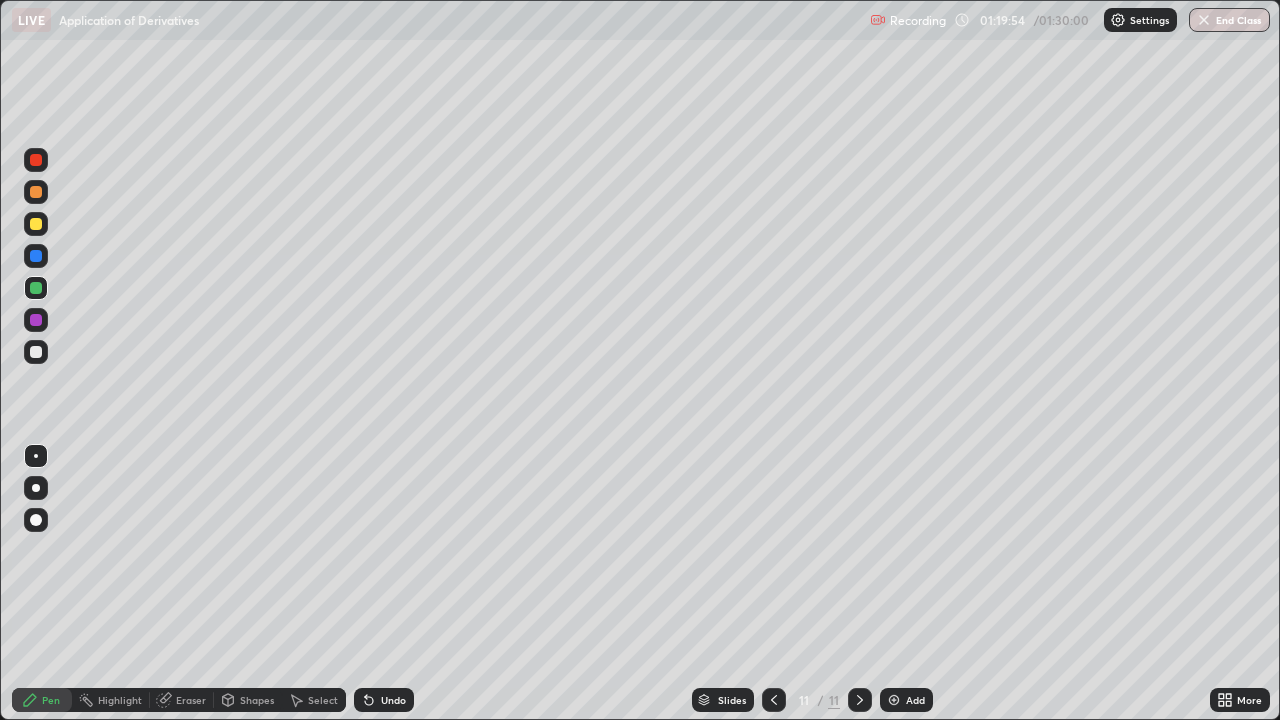 click 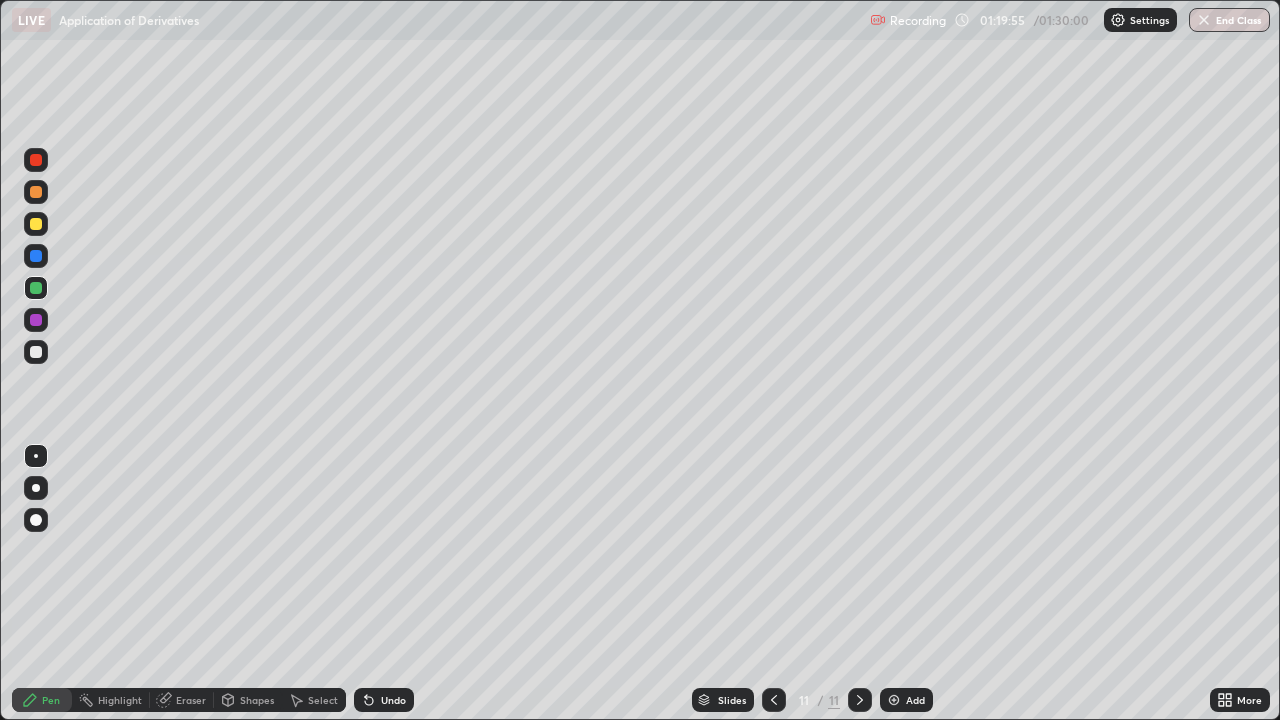 click at bounding box center (894, 700) 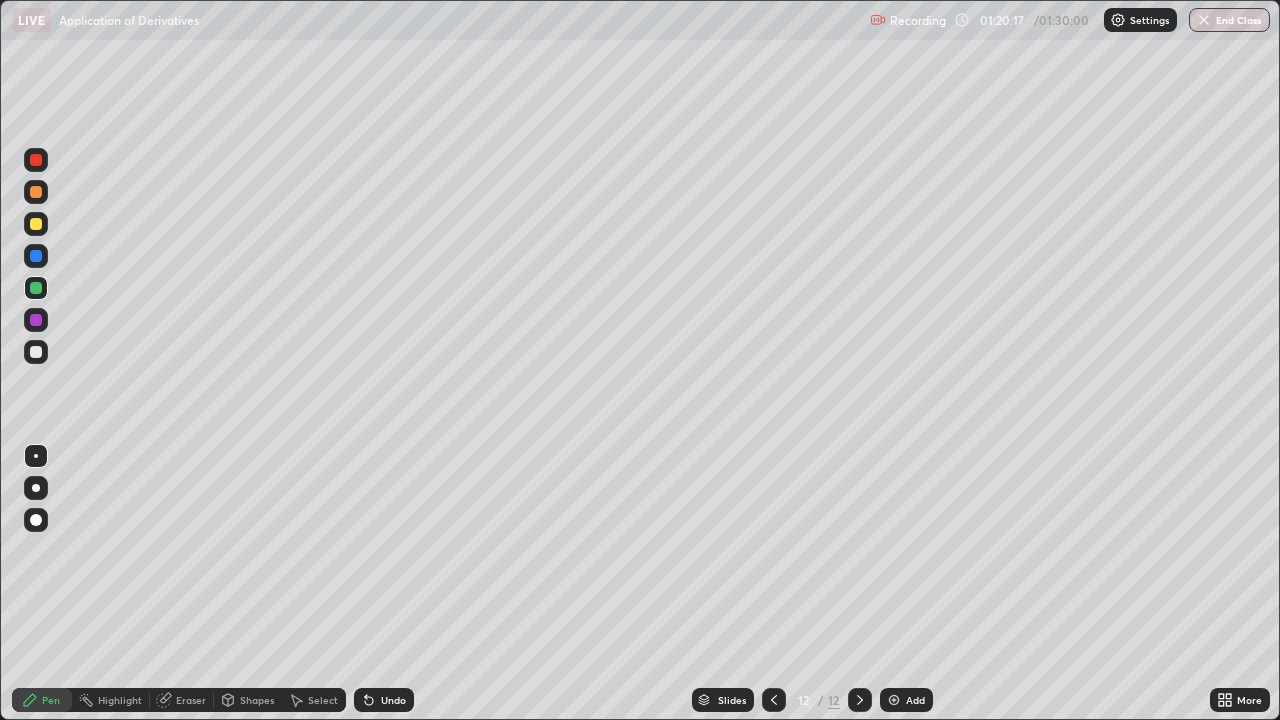 click at bounding box center [36, 160] 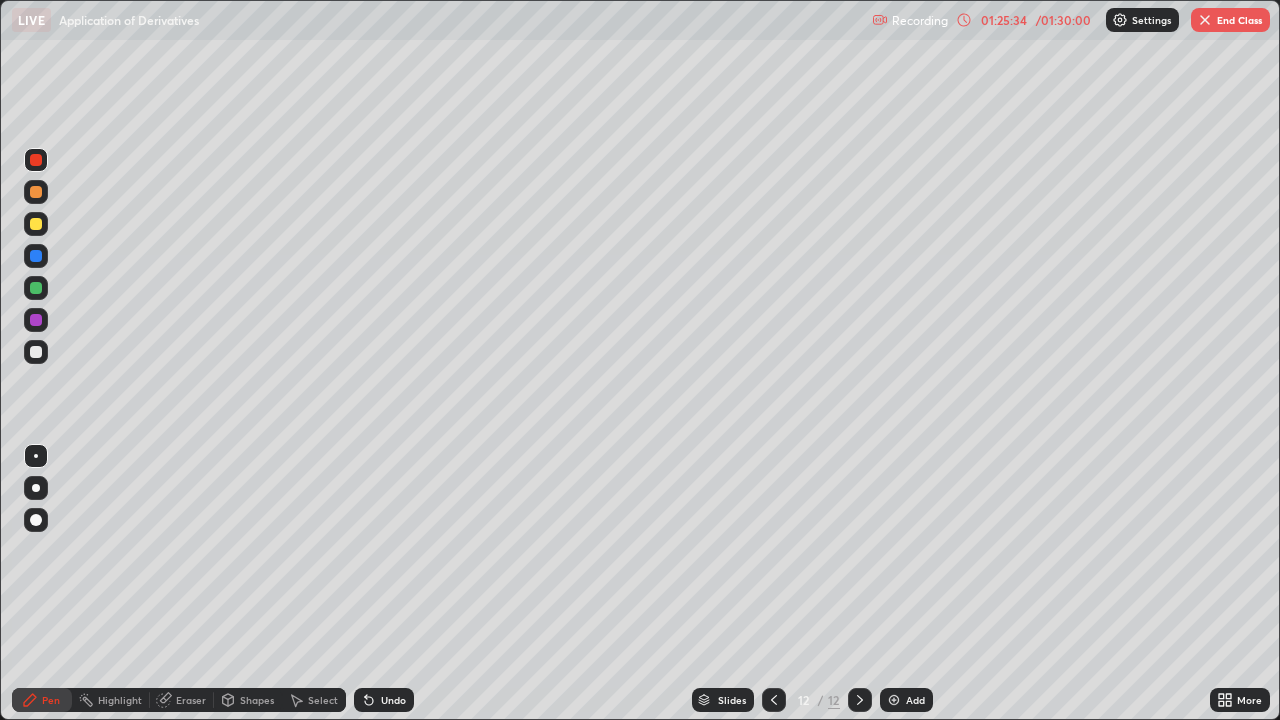 click on "Eraser" at bounding box center (191, 700) 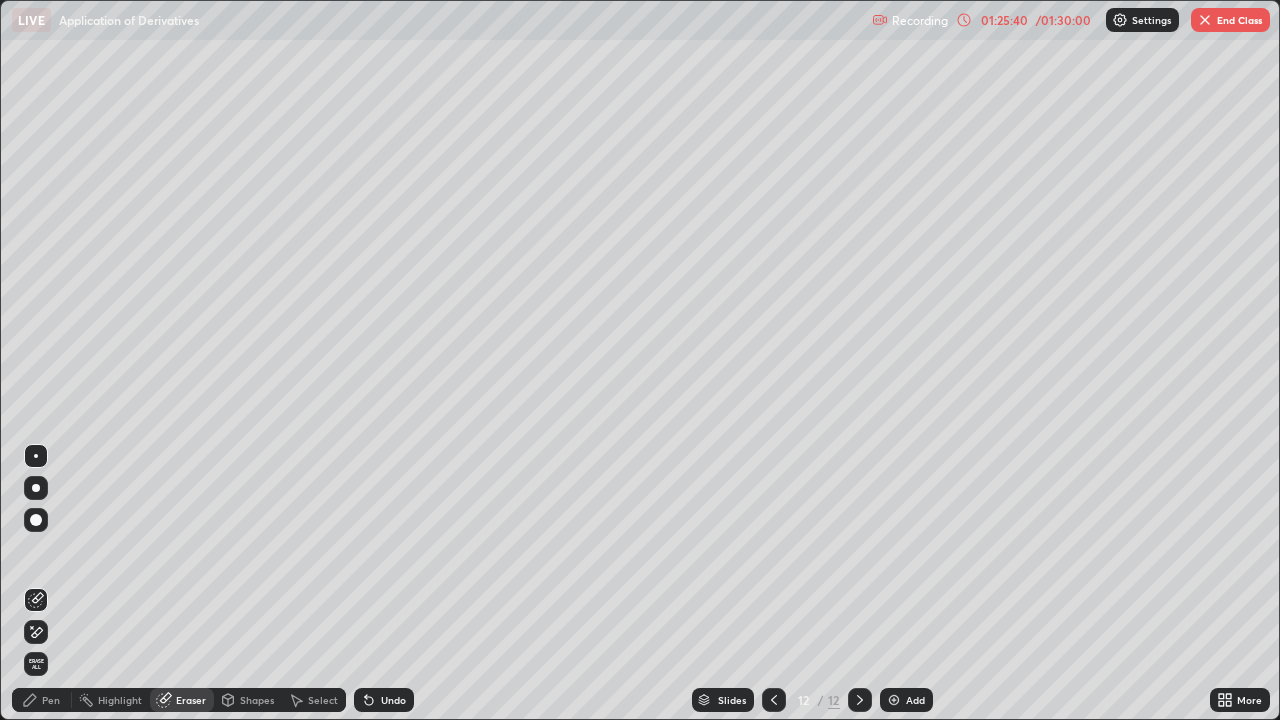 click on "Pen" at bounding box center (51, 700) 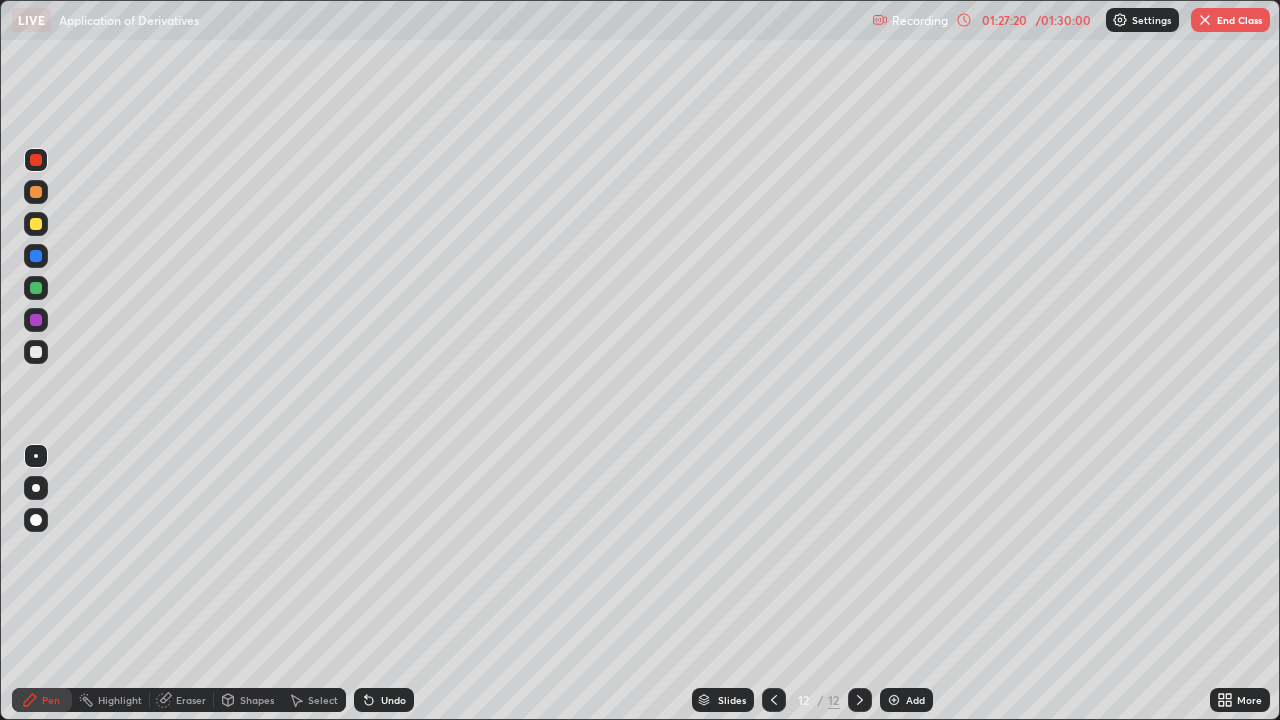 click on "End Class" at bounding box center [1230, 20] 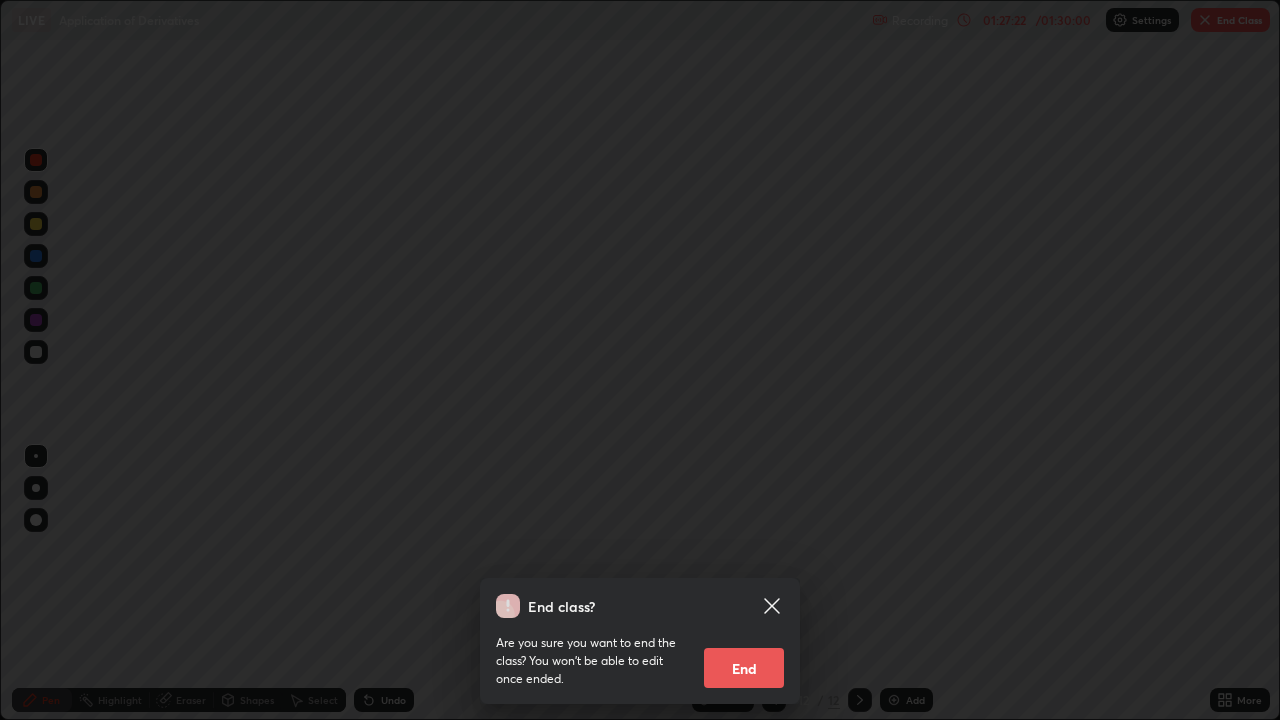 click on "End" at bounding box center [744, 668] 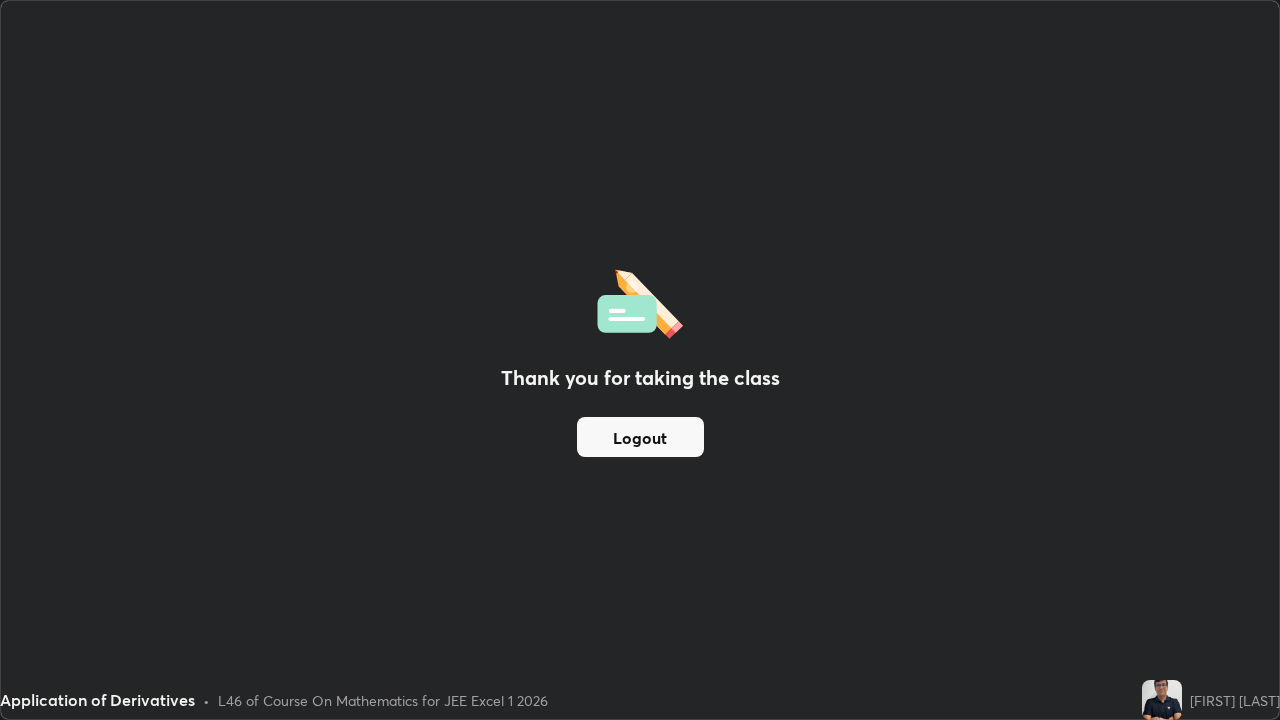 click on "Logout" at bounding box center (640, 437) 